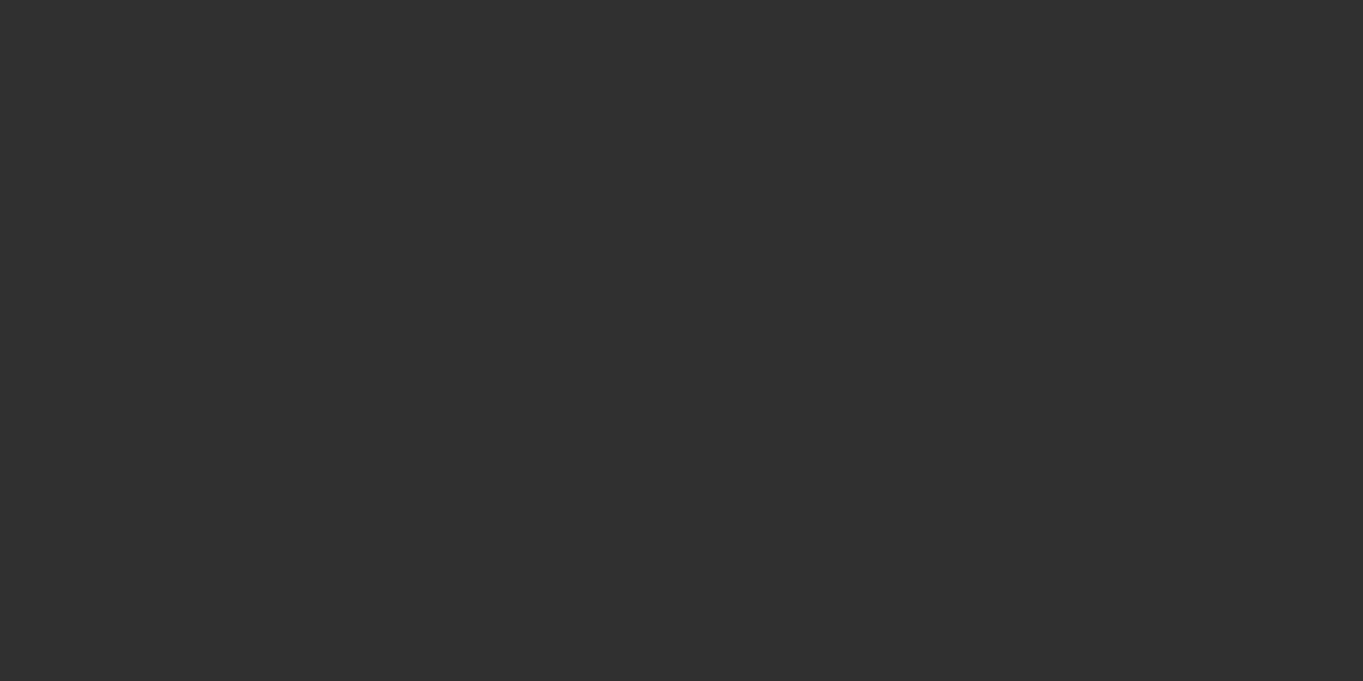 scroll, scrollTop: 0, scrollLeft: 0, axis: both 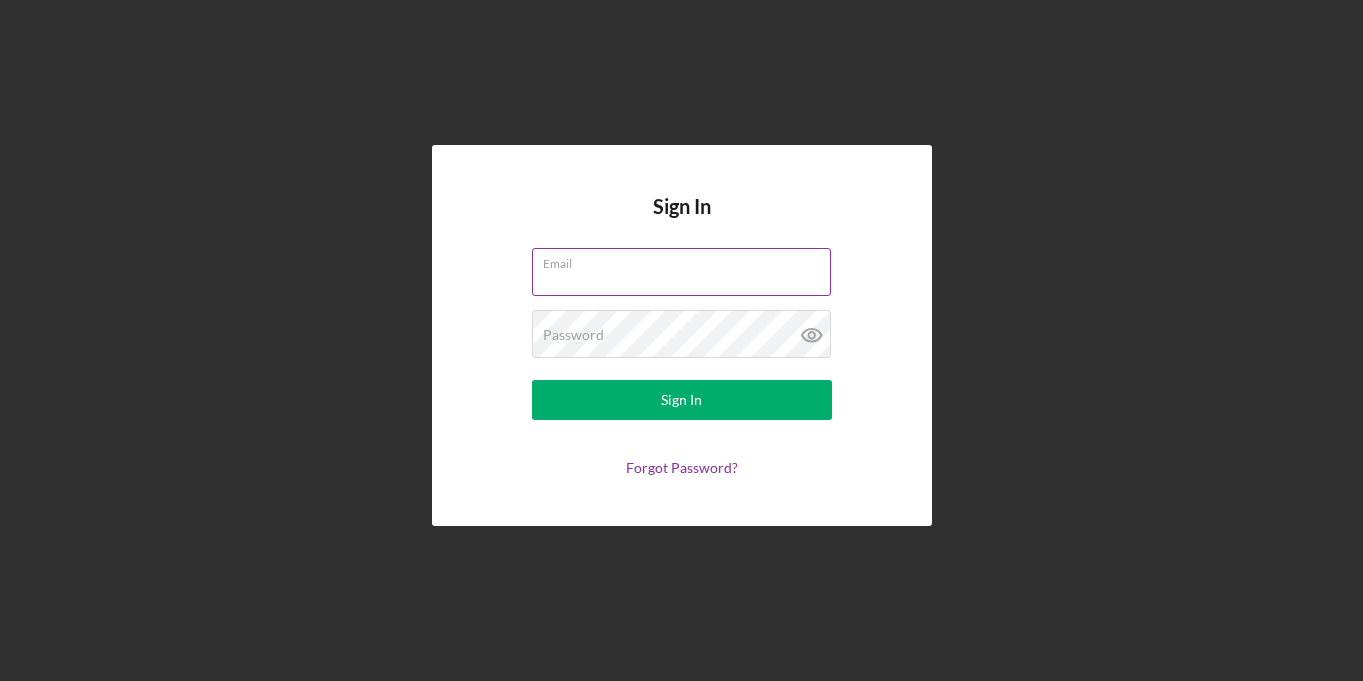 click on "Email" at bounding box center (681, 272) 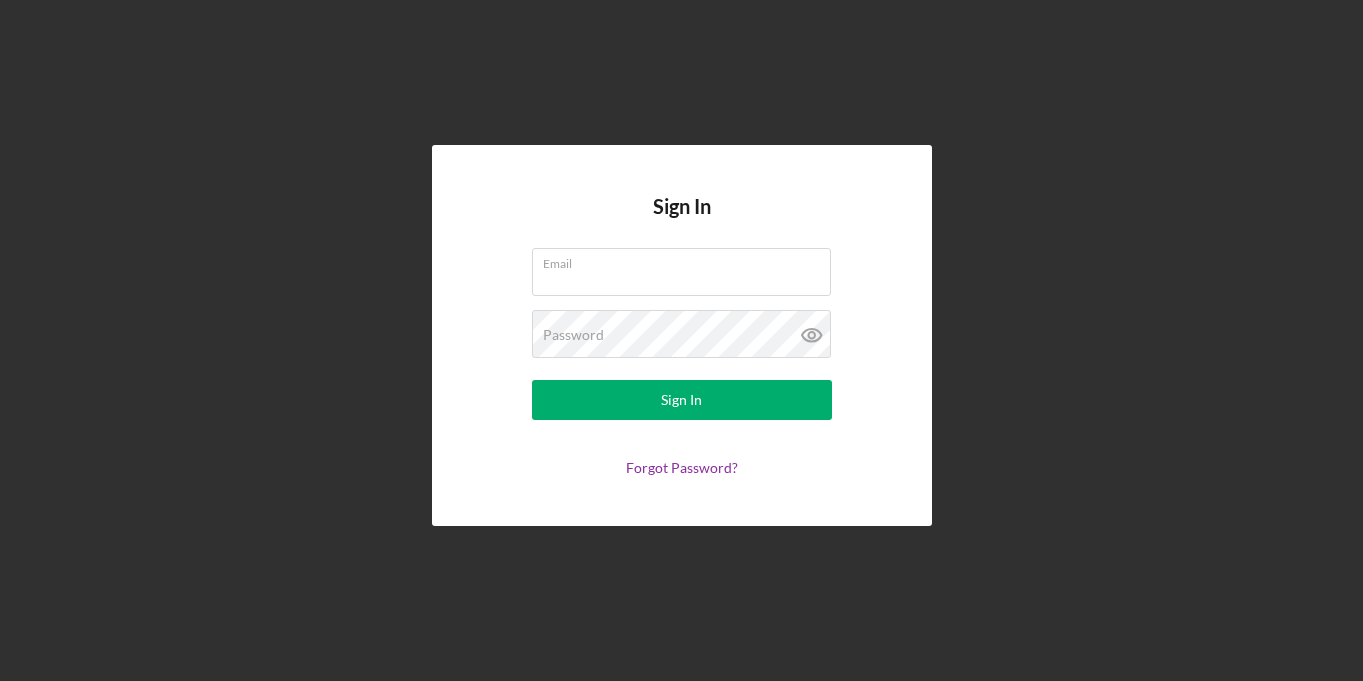 type on "[EMAIL]" 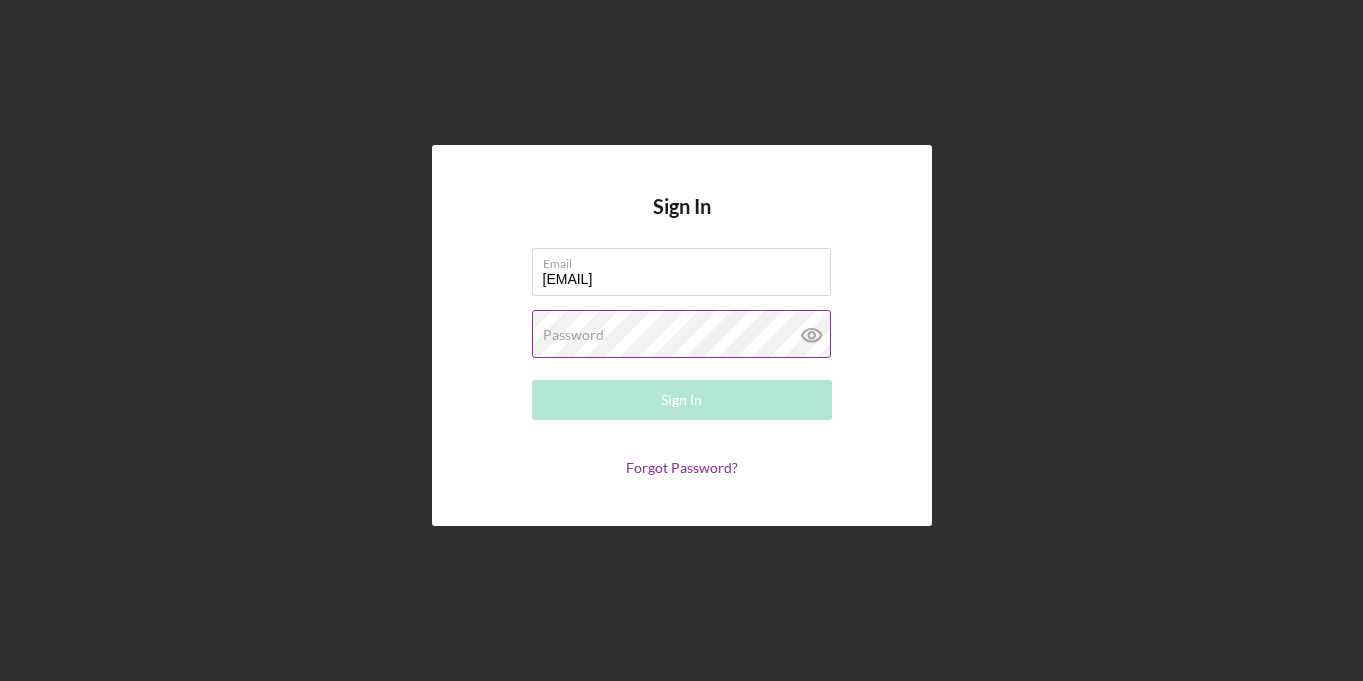 click on "Password" at bounding box center [573, 335] 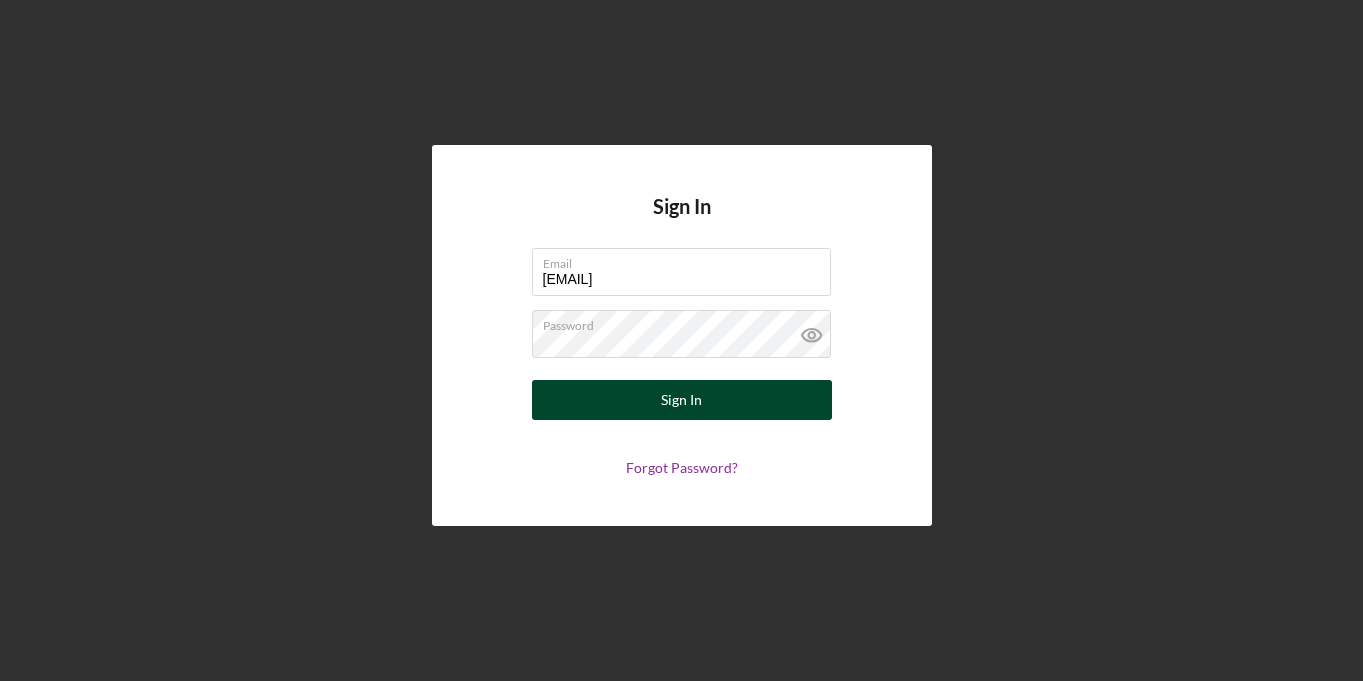 click on "Sign In" at bounding box center (682, 400) 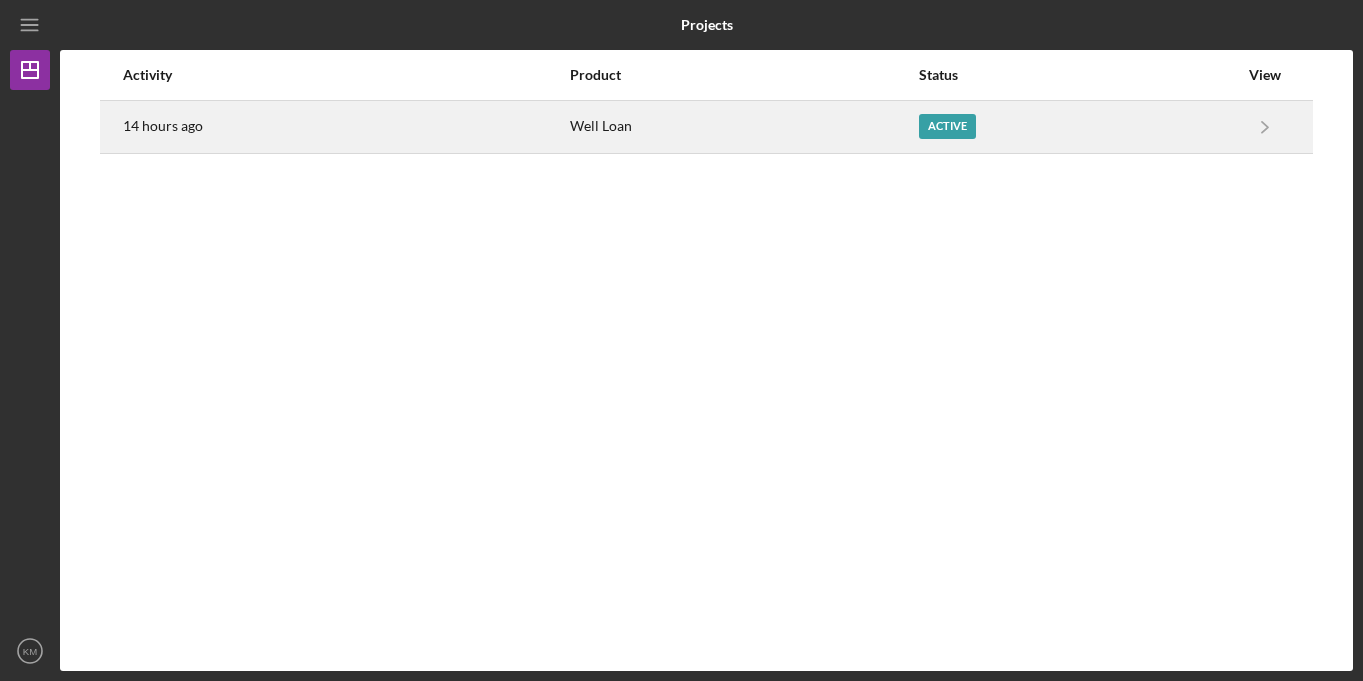 click on "Active" at bounding box center (947, 126) 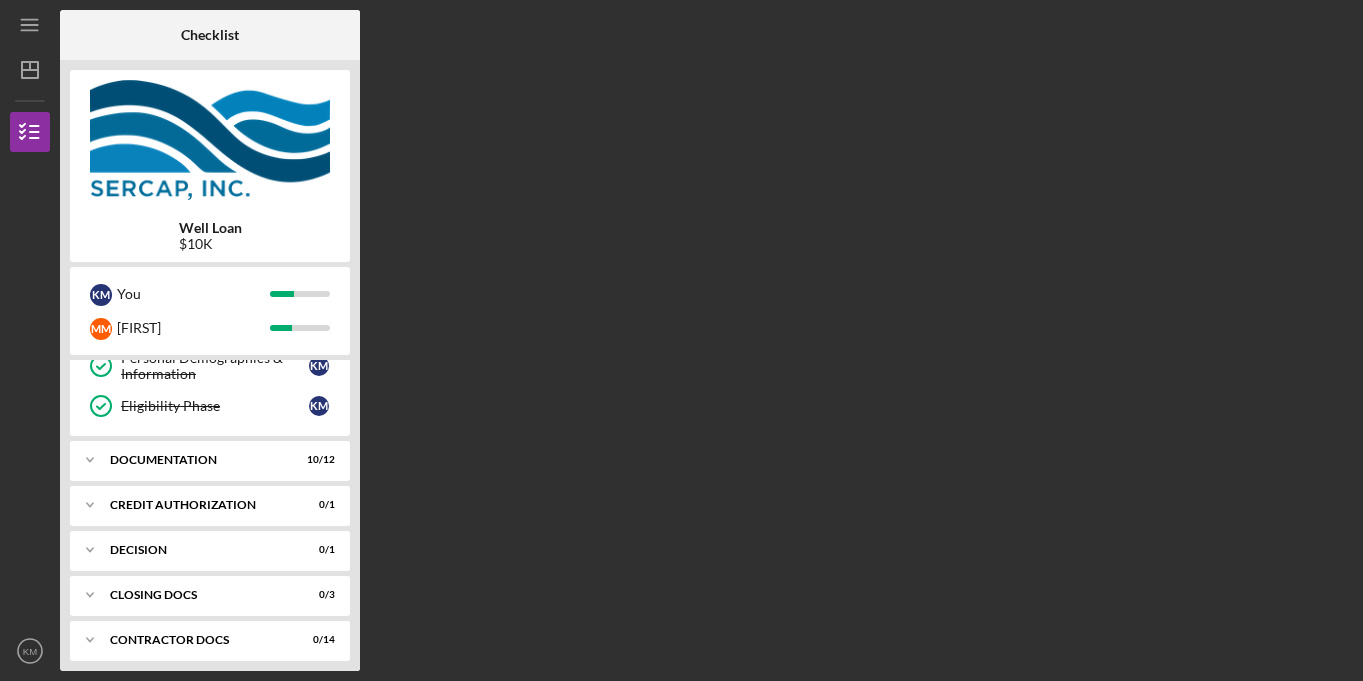 scroll, scrollTop: 300, scrollLeft: 0, axis: vertical 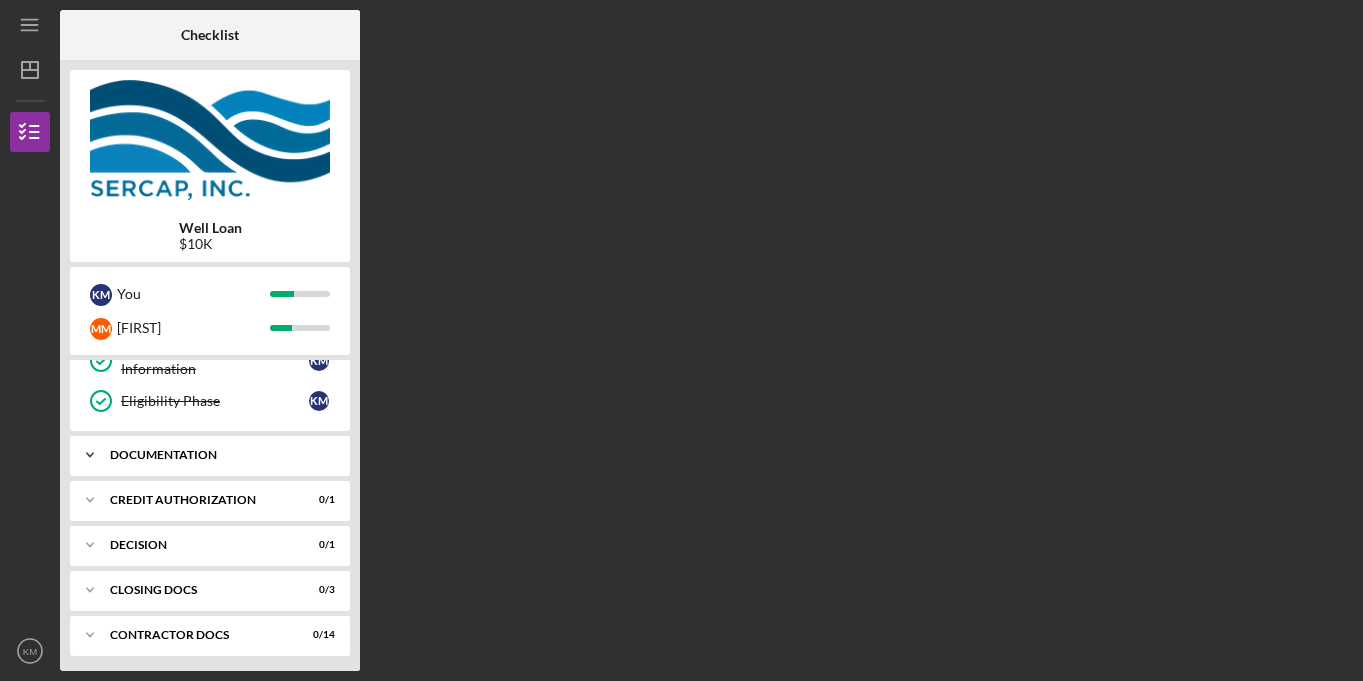 click on "Documentation" at bounding box center [217, 455] 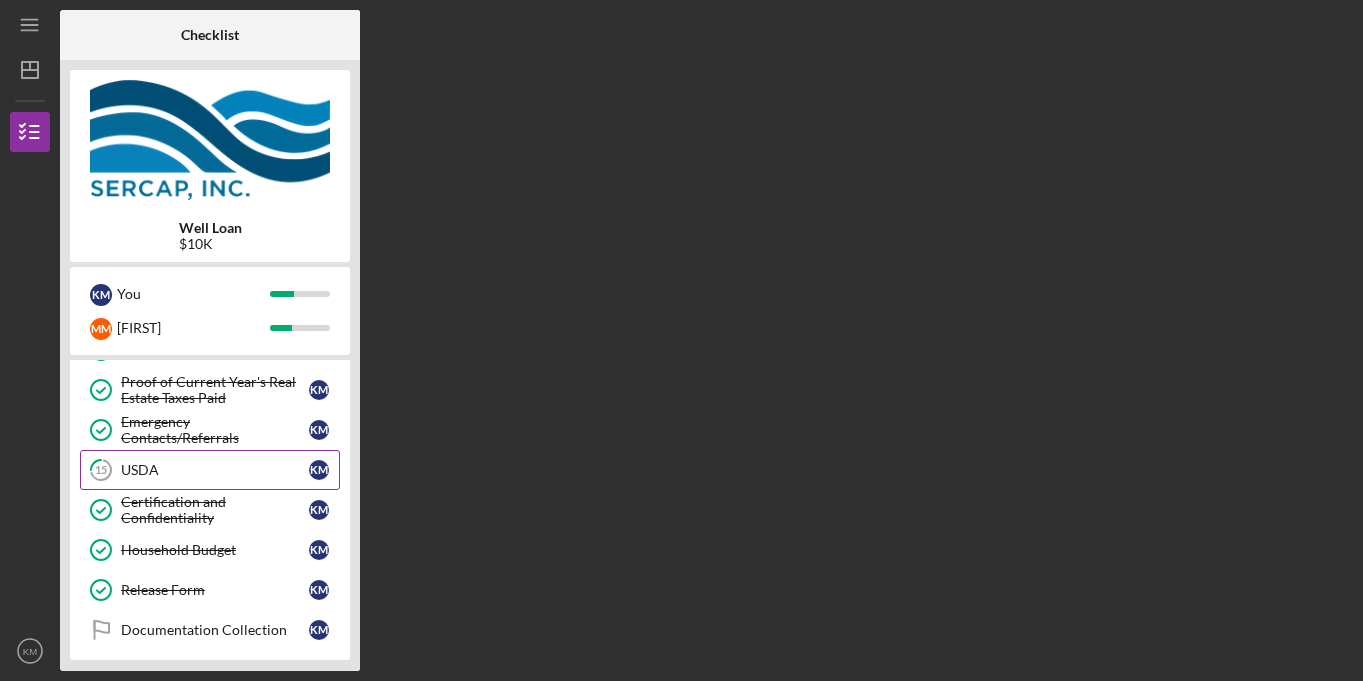 scroll, scrollTop: 602, scrollLeft: 0, axis: vertical 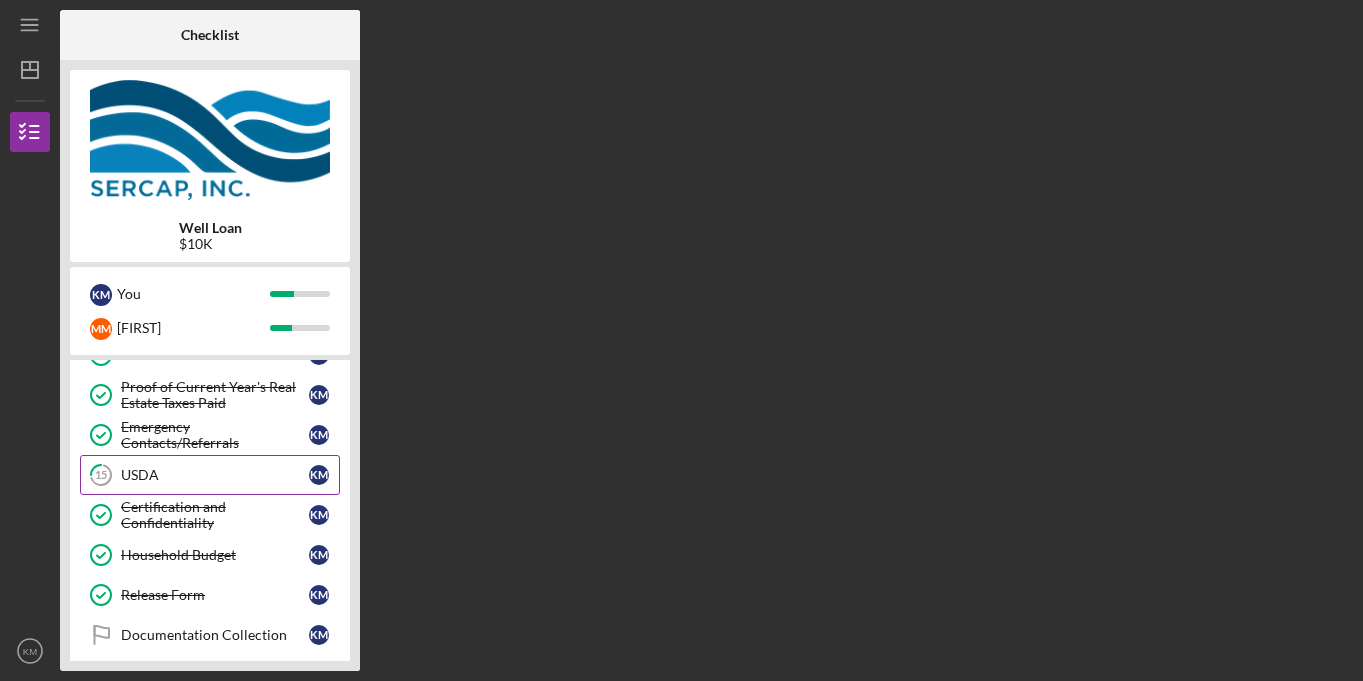 click on "USDA" at bounding box center (215, 475) 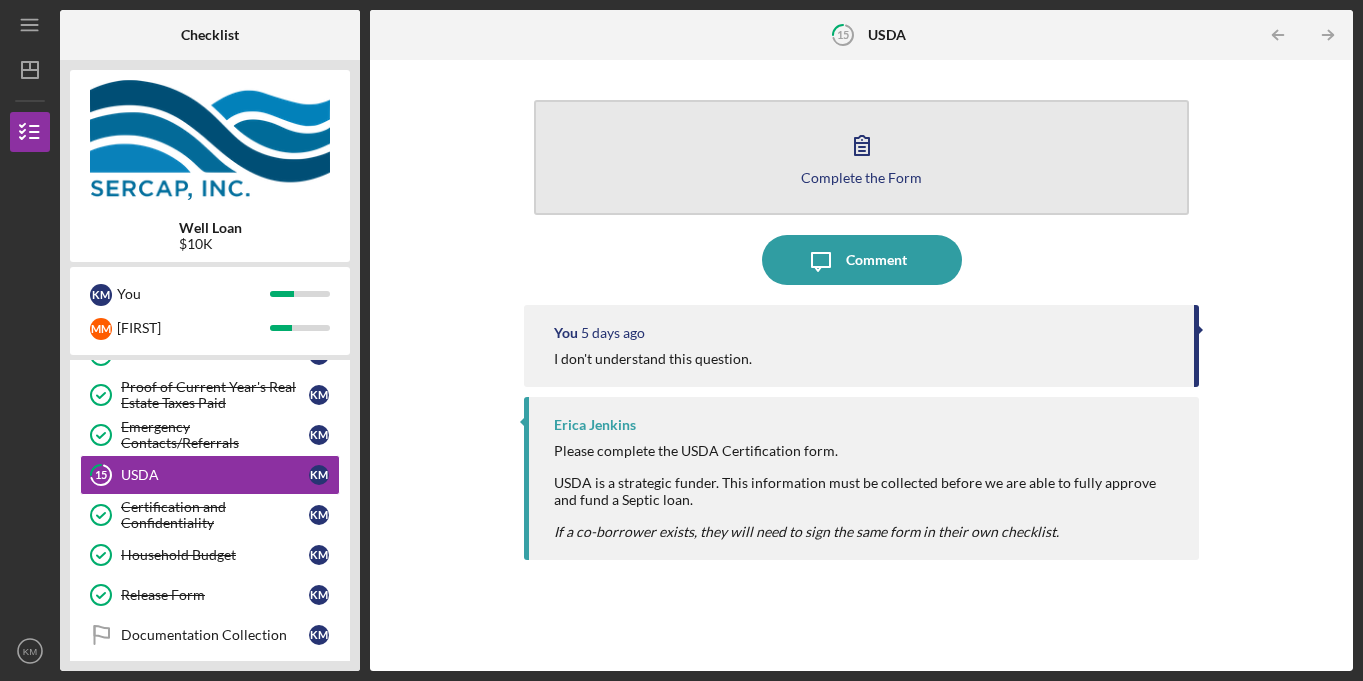 click 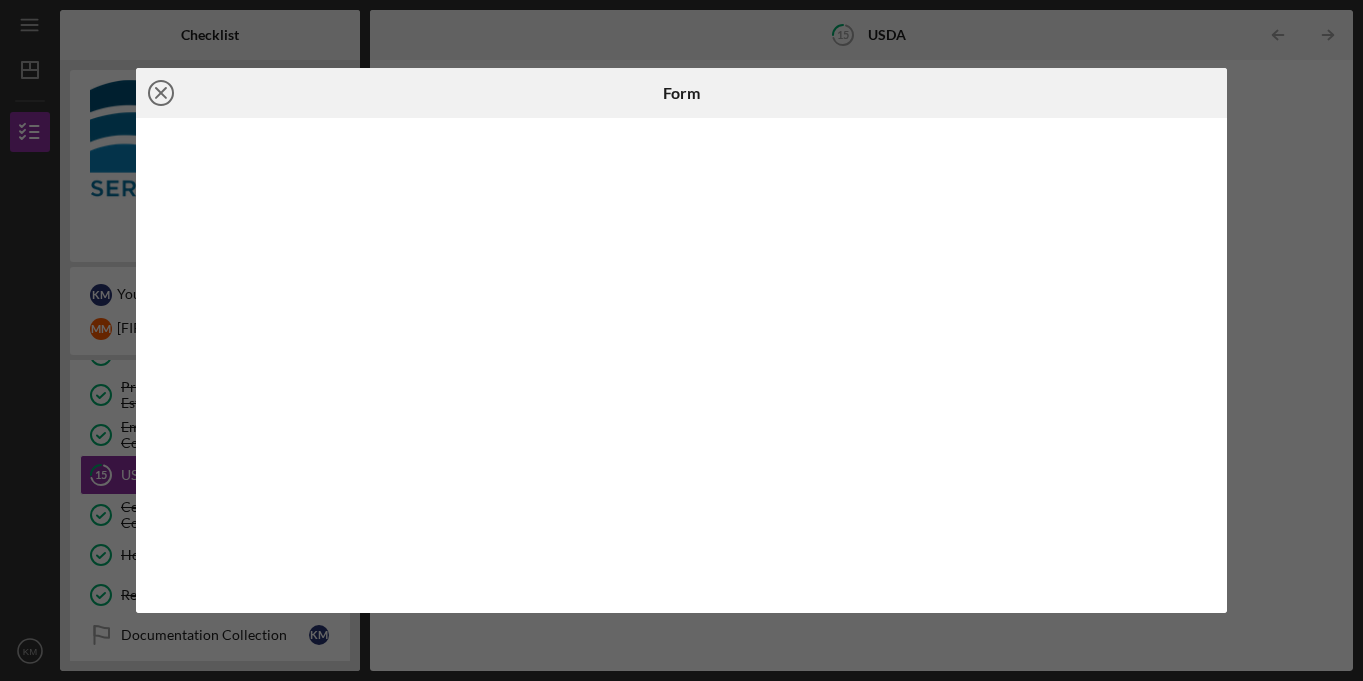 click on "Icon/Close" 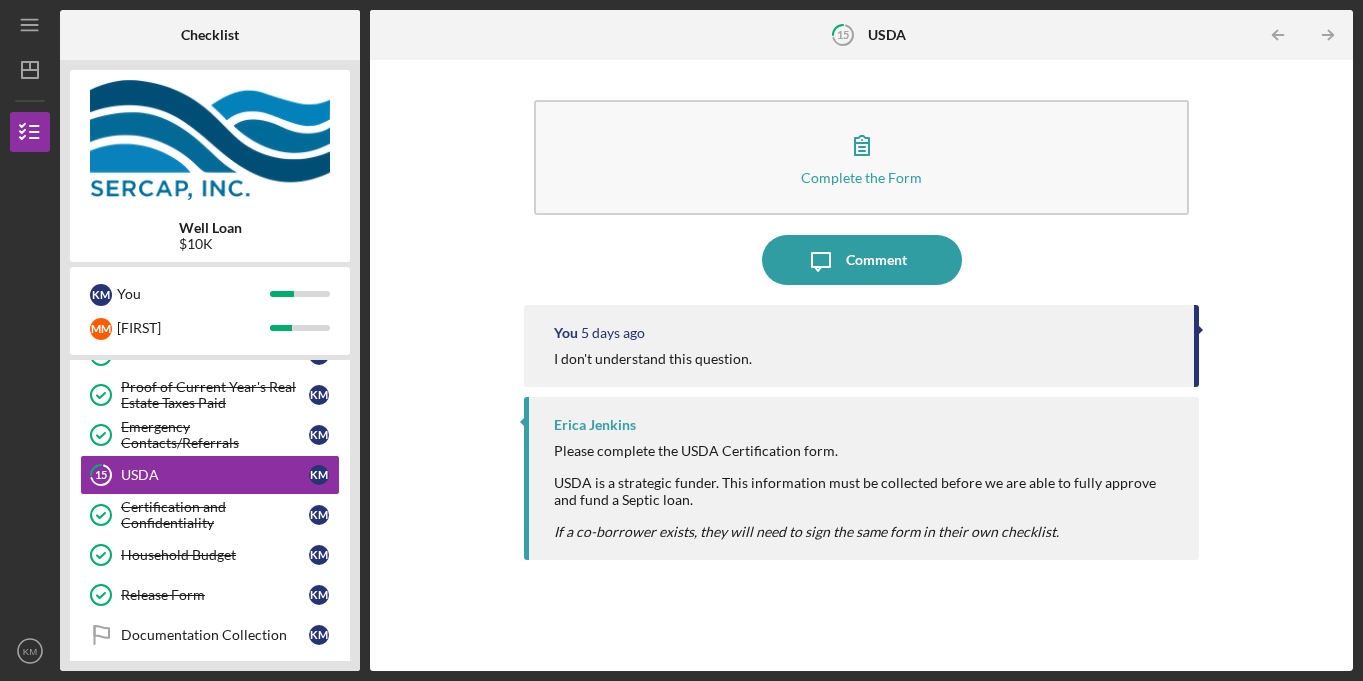 type 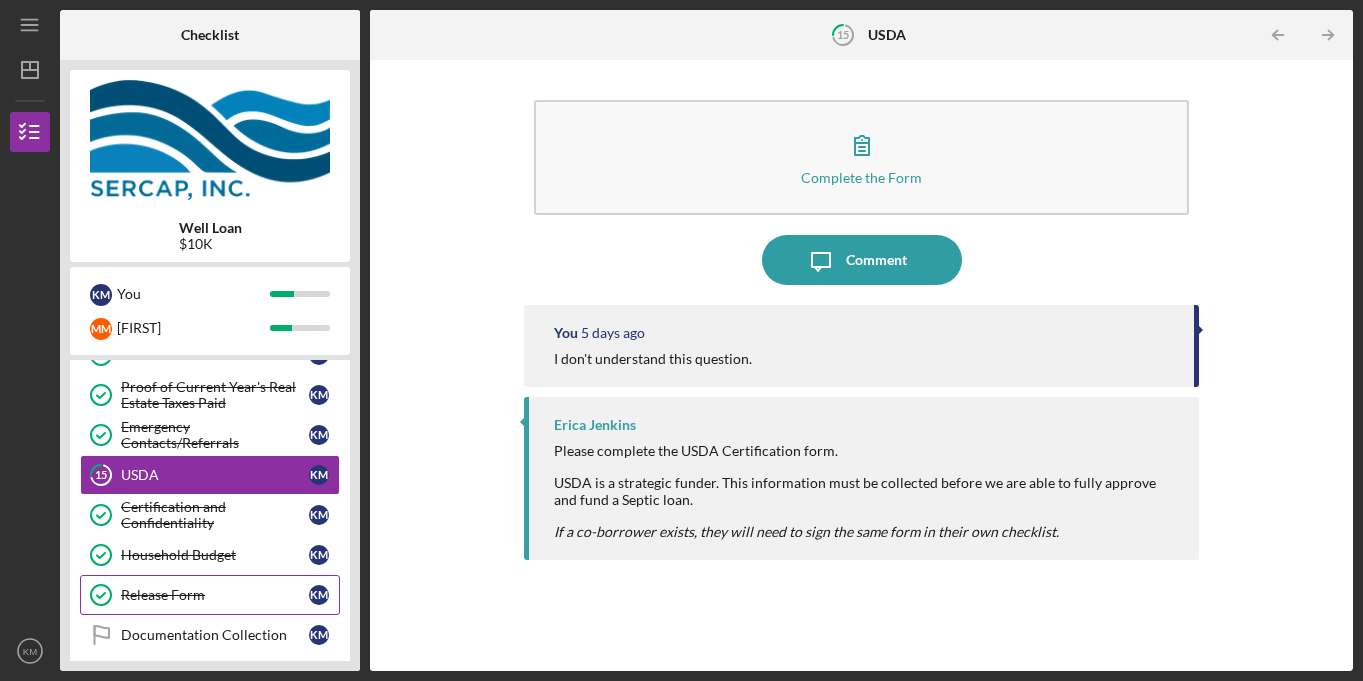 click on "Release Form" at bounding box center (215, 595) 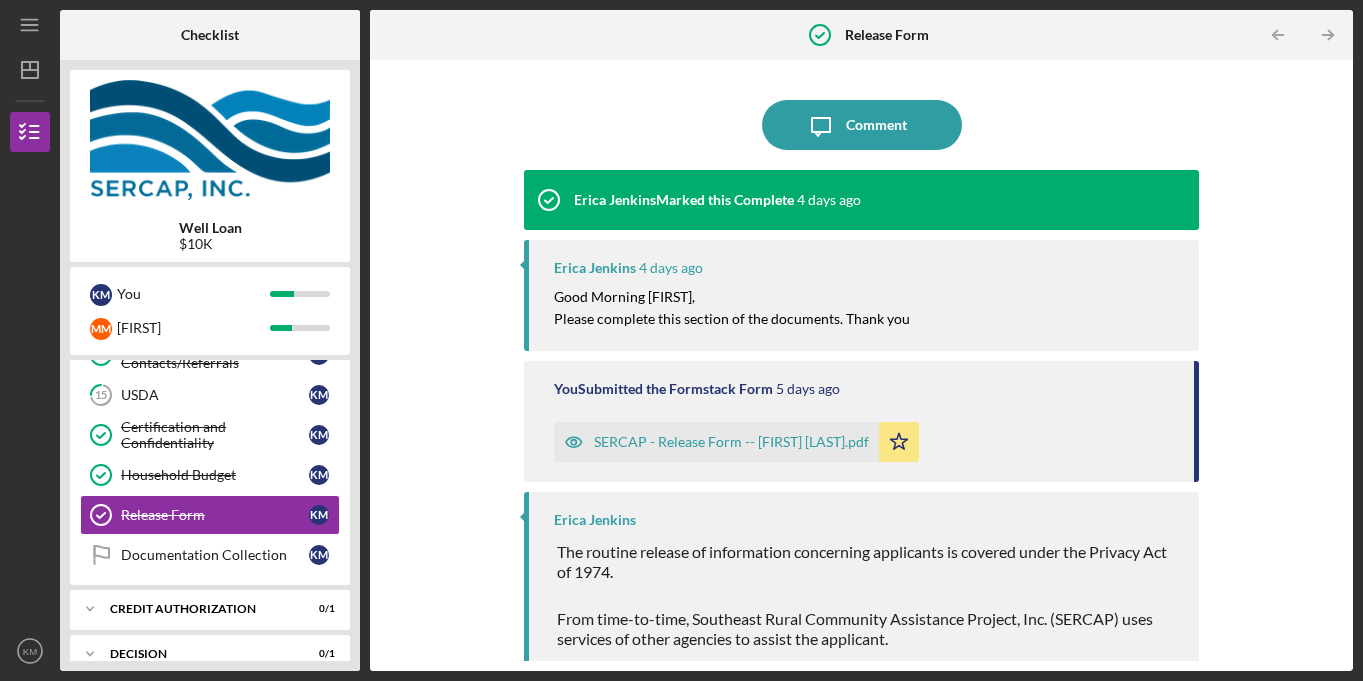 scroll, scrollTop: 722, scrollLeft: 0, axis: vertical 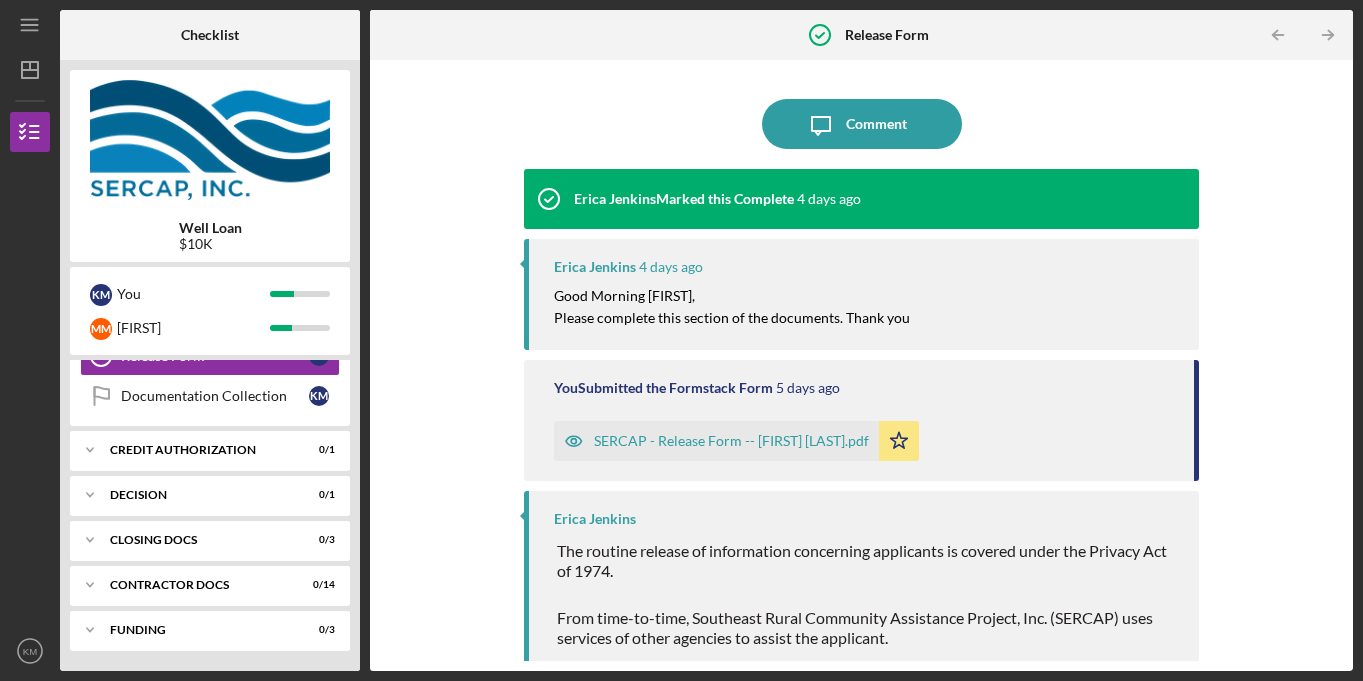 click on "Icon/Message Comment Erica Jenkins  Marked this Complete    4 days ago Erica Jenkins   4 days ago Good Morning Marc, Please complete this section of the documents. Thank you You  Submitted the Formstack Form   5 days ago SERCAP - Release Form -- Keri Markham.pdf Icon/Star Erica Jenkins
The routine release of information concerning applicants is covered under the Privacy Act of 1974.
From time-to-time, Southeast Rural Community Assistance Project, Inc. (SERCAP) uses services of other agencies to assist the applicant.
If a co-borrower exists, they will need to sign the same form in their own checklist." at bounding box center (861, 365) 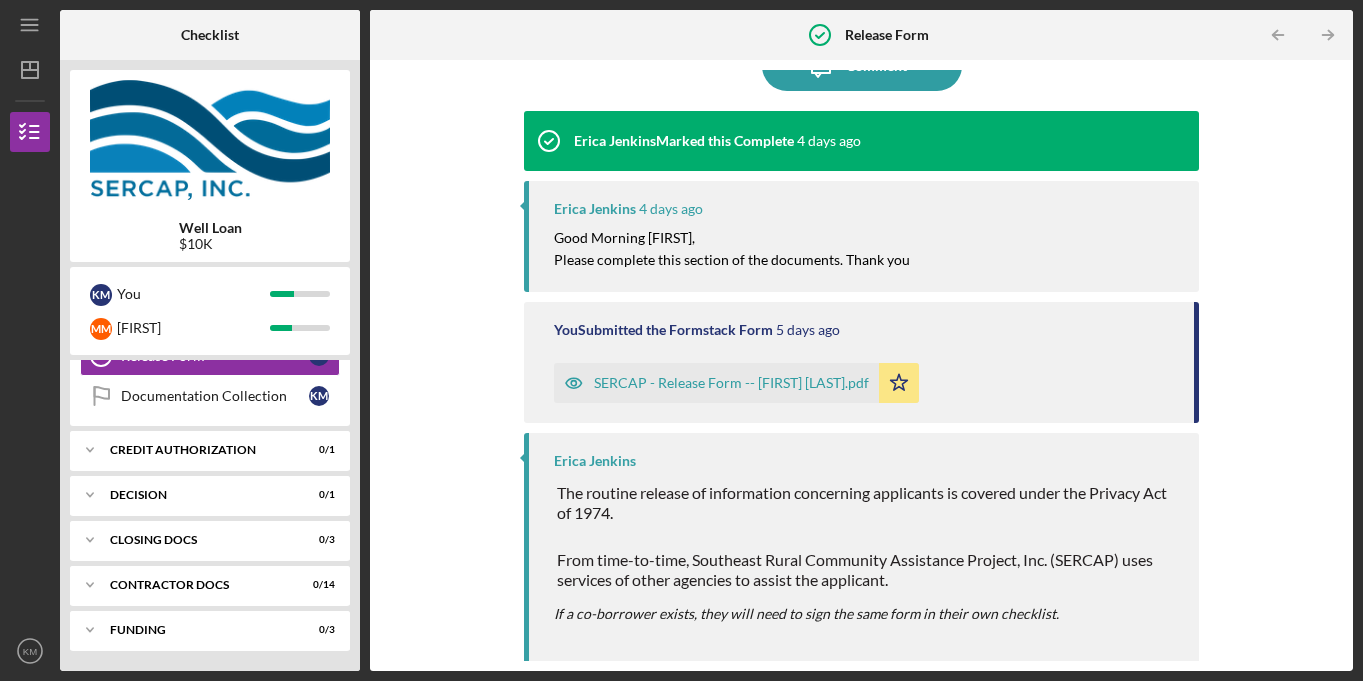 scroll, scrollTop: 61, scrollLeft: 0, axis: vertical 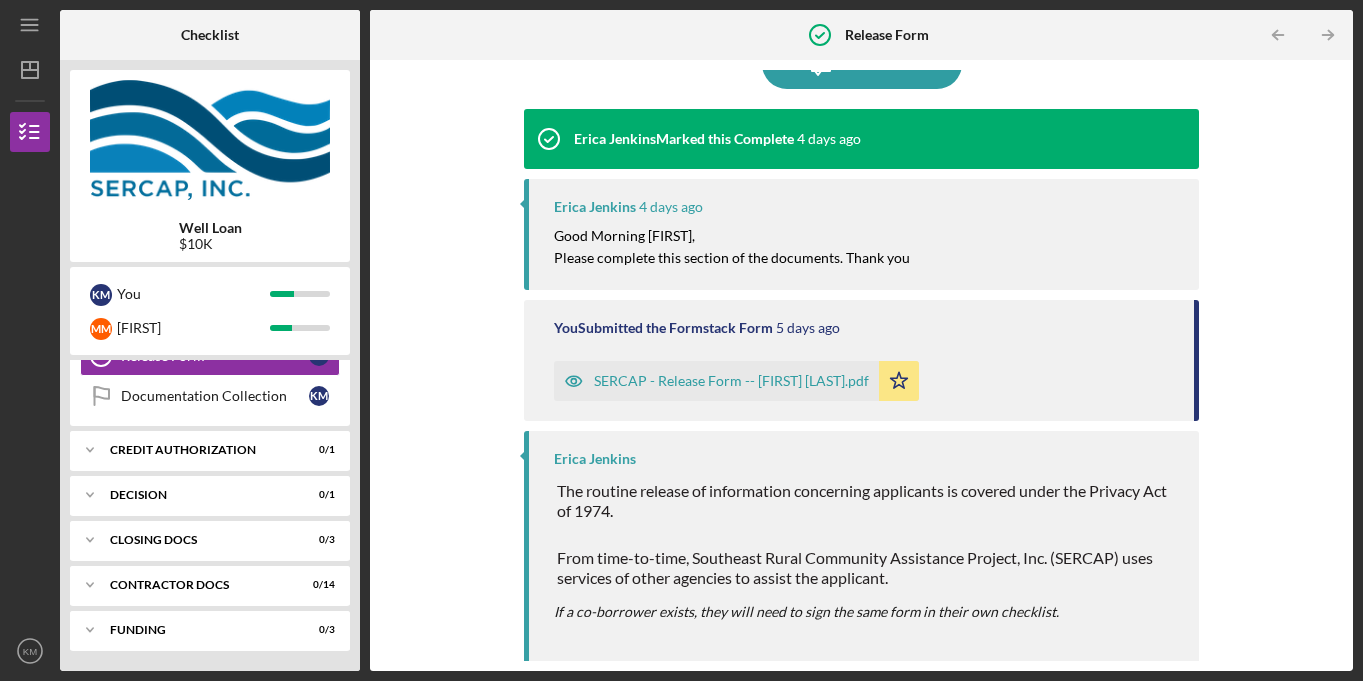 click on "SERCAP - Release Form -- Keri Markham.pdf" at bounding box center [731, 381] 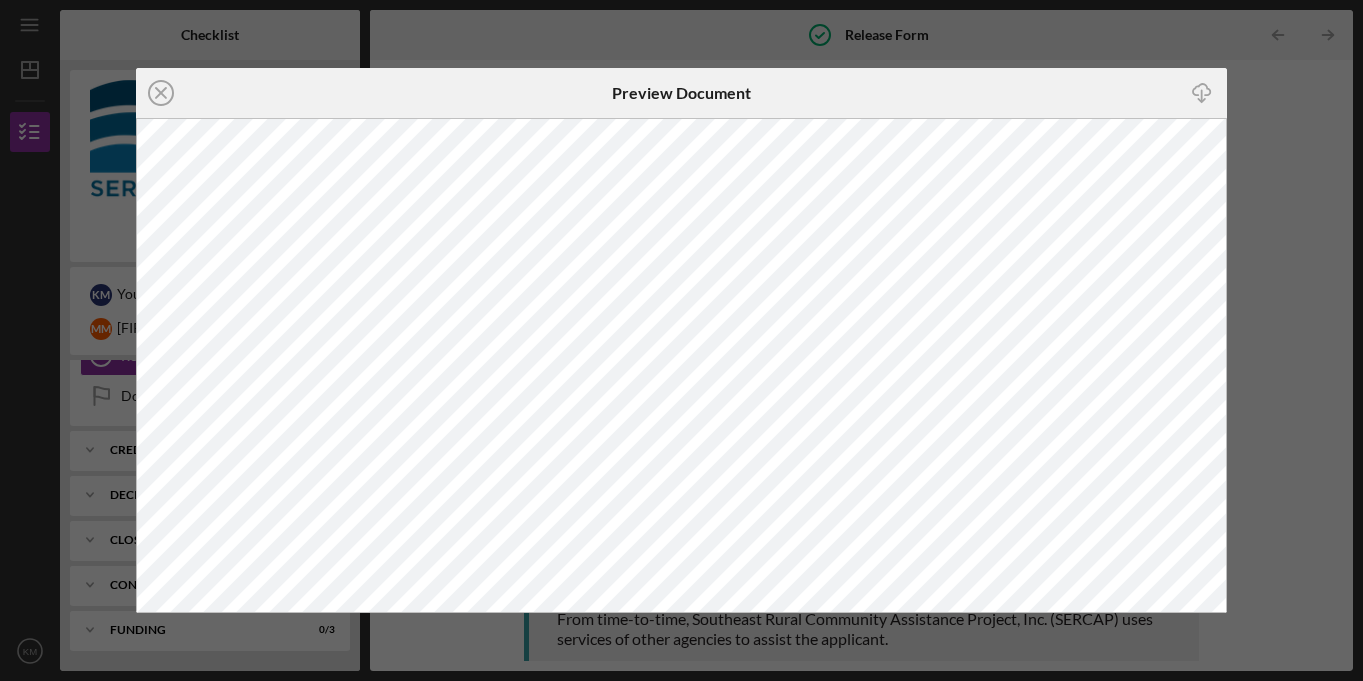 drag, startPoint x: 1077, startPoint y: 77, endPoint x: 1083, endPoint y: 19, distance: 58.30952 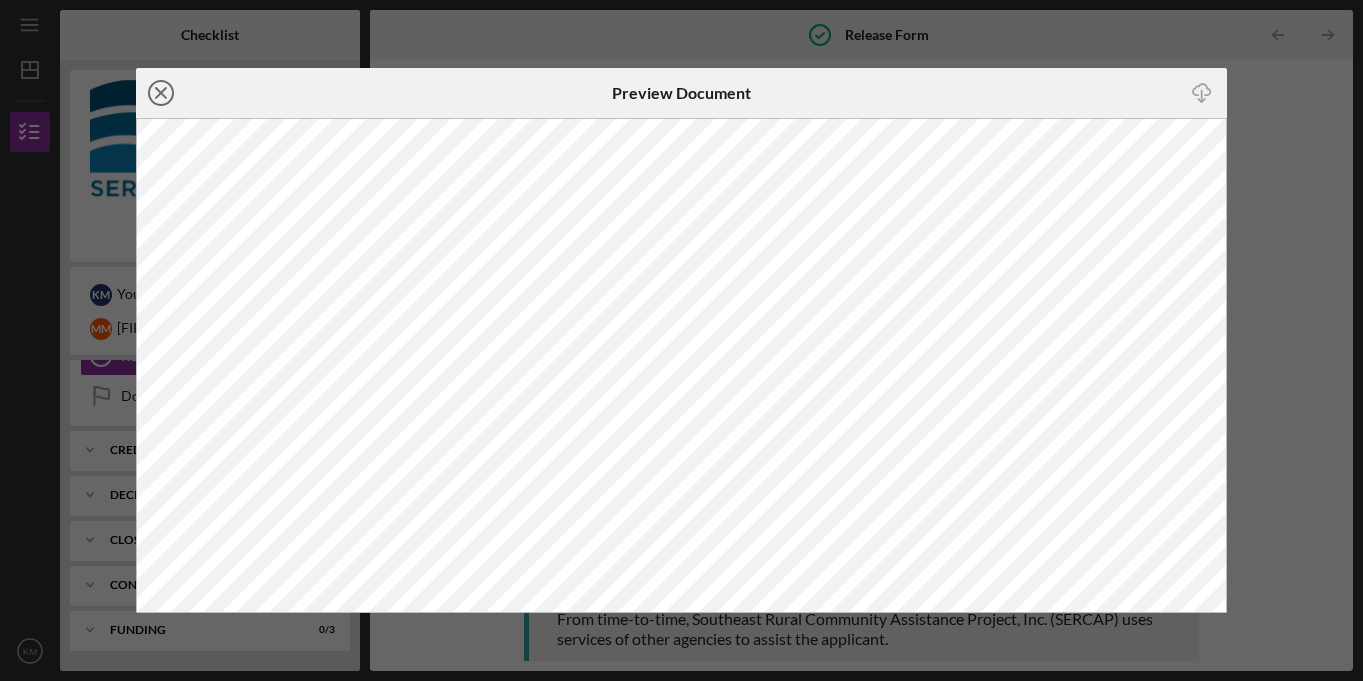 click on "Icon/Close" 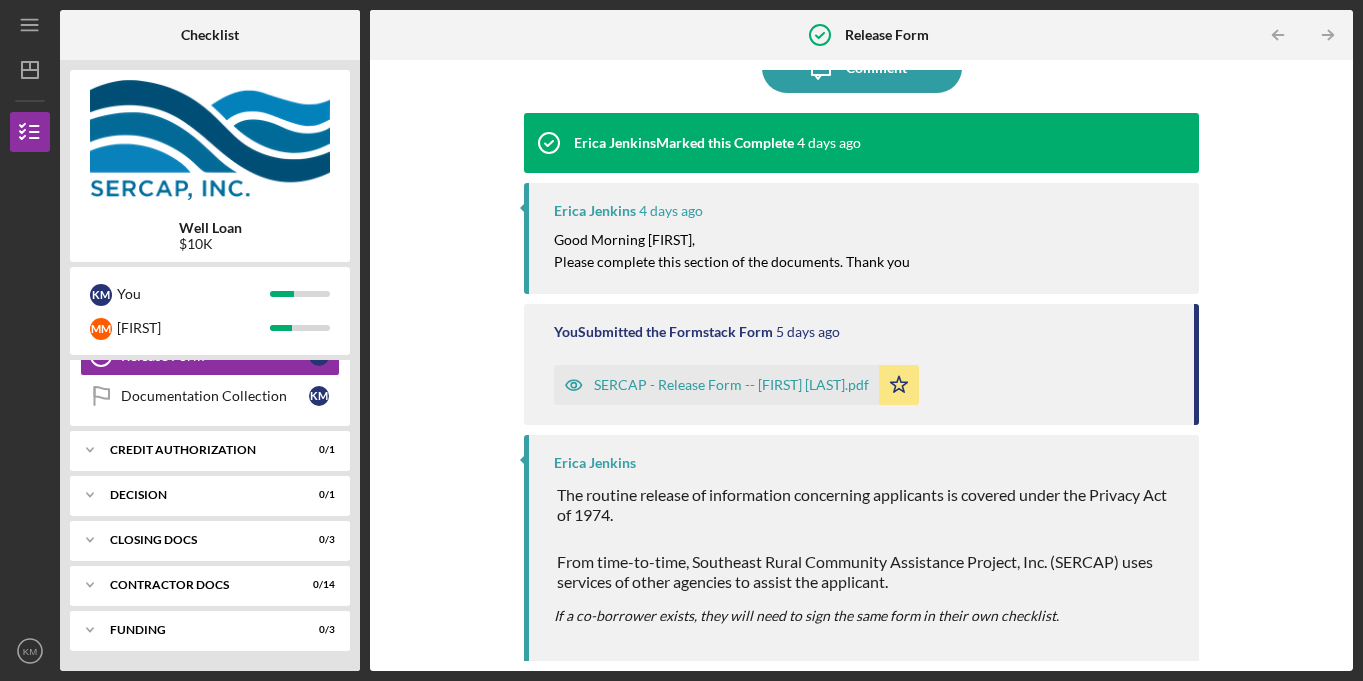 scroll, scrollTop: 0, scrollLeft: 0, axis: both 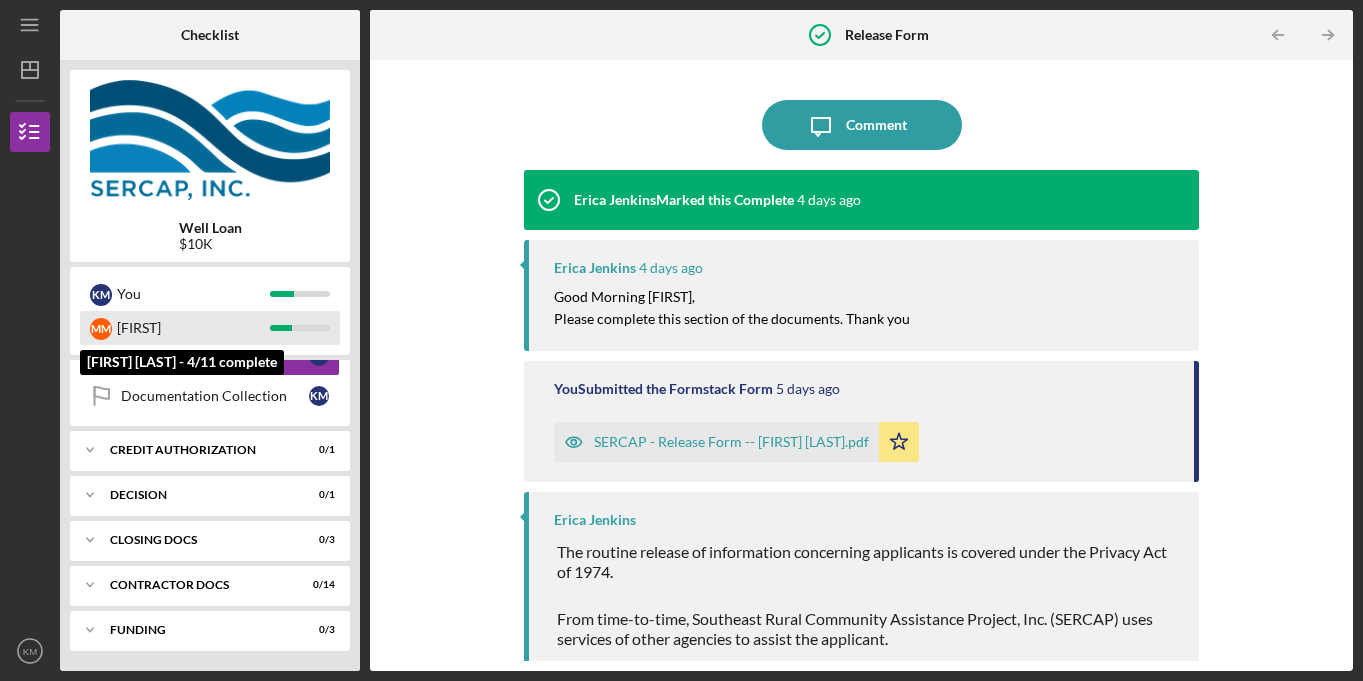 click on "Marc" at bounding box center [193, 328] 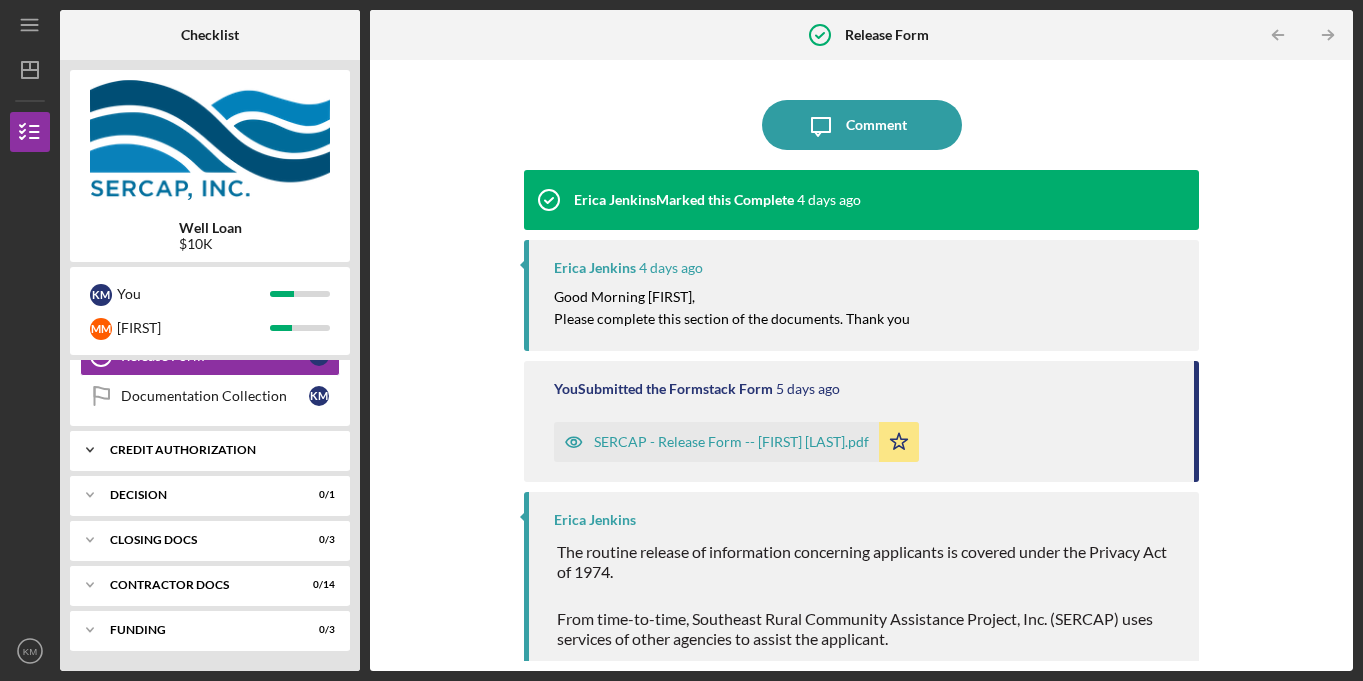 click on "CREDIT AUTHORIZATION" at bounding box center [217, 450] 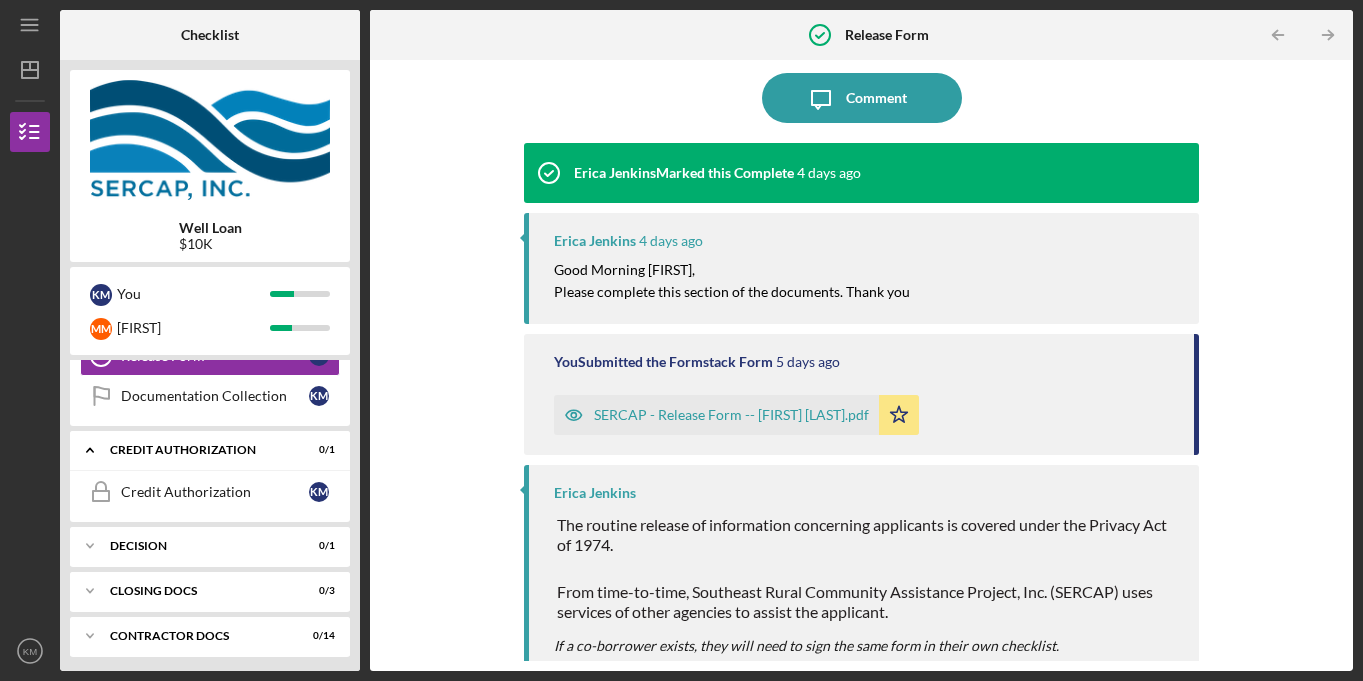 scroll, scrollTop: 0, scrollLeft: 0, axis: both 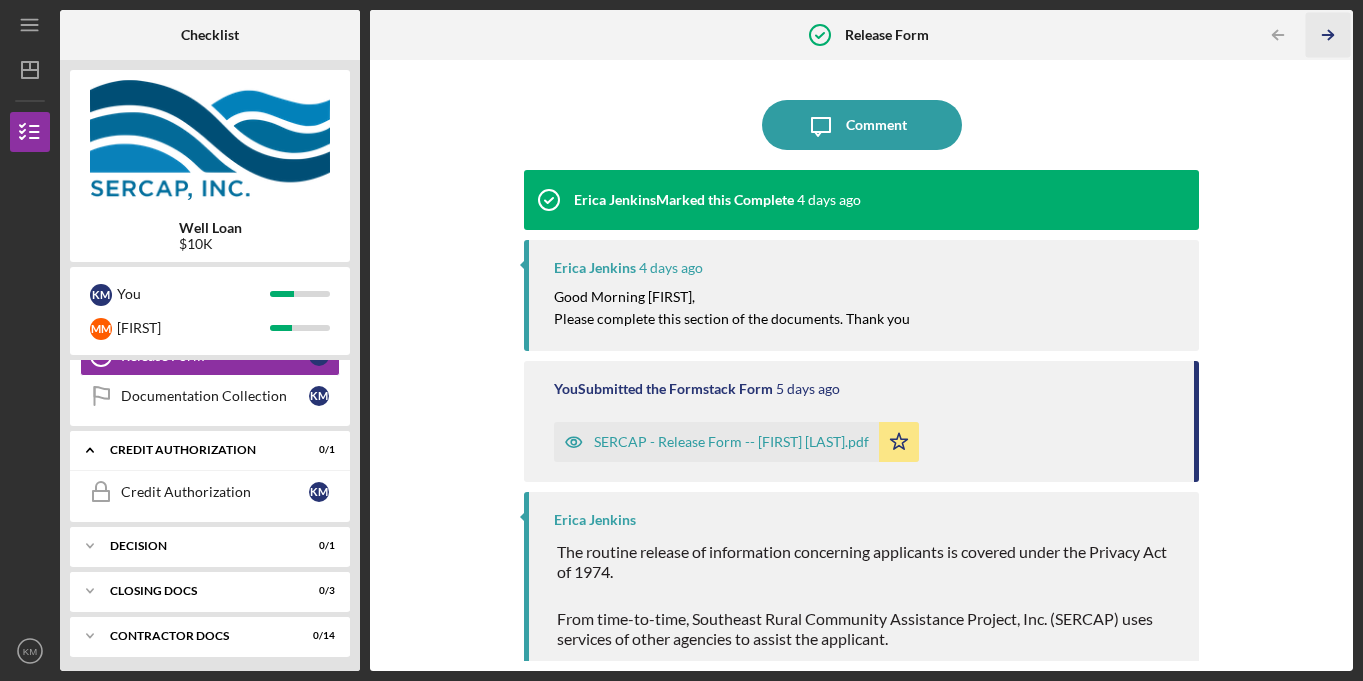 click on "Icon/Table Pagination Arrow" 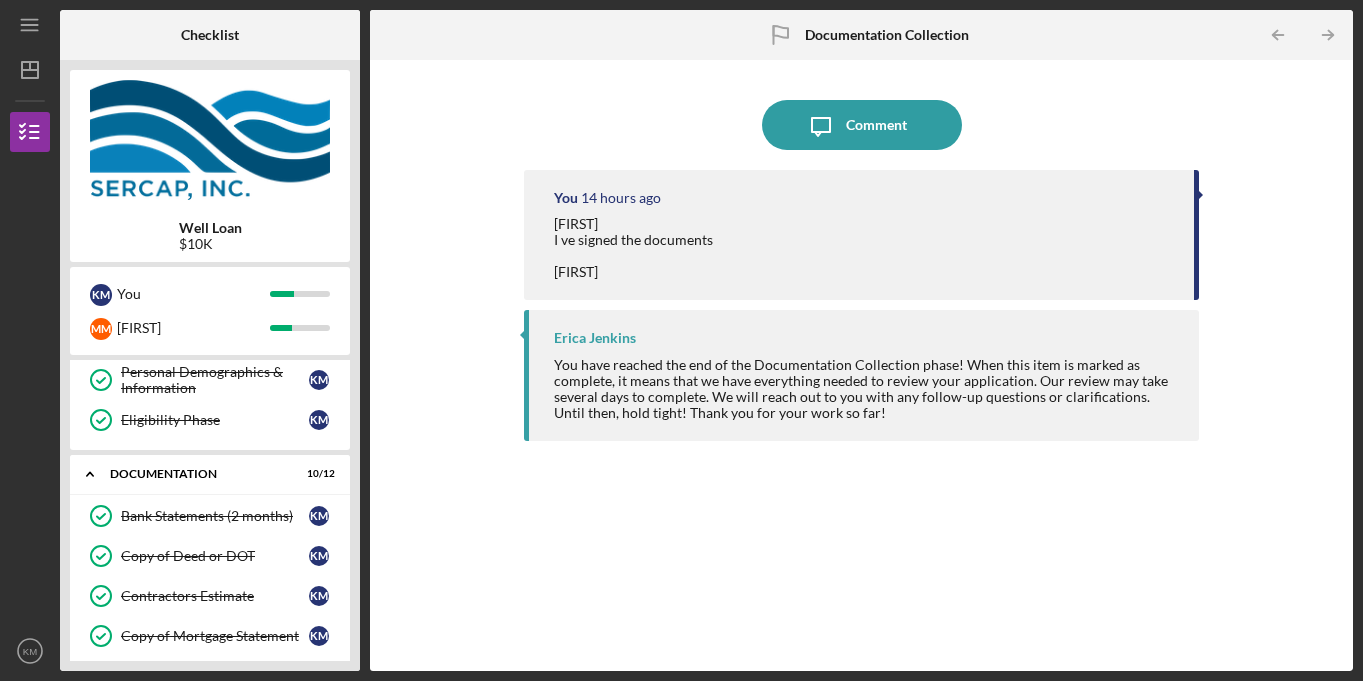 scroll, scrollTop: 0, scrollLeft: 0, axis: both 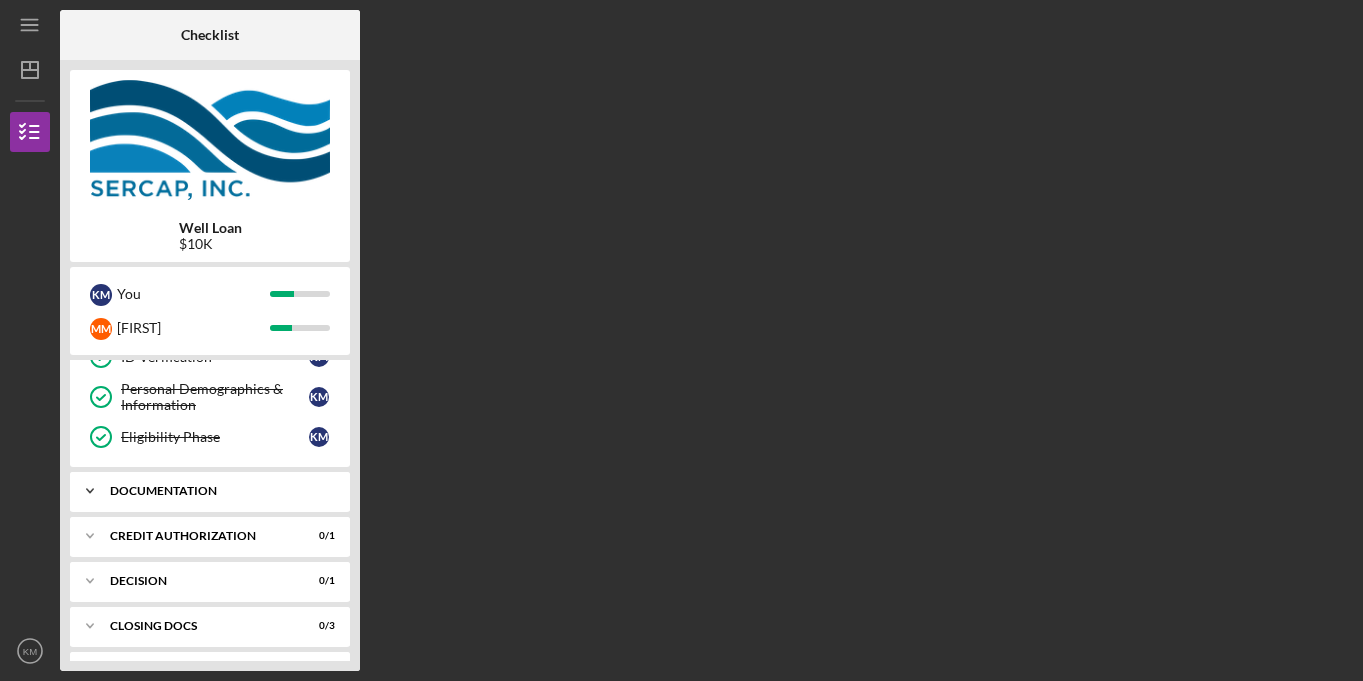 click on "Documentation" at bounding box center [217, 491] 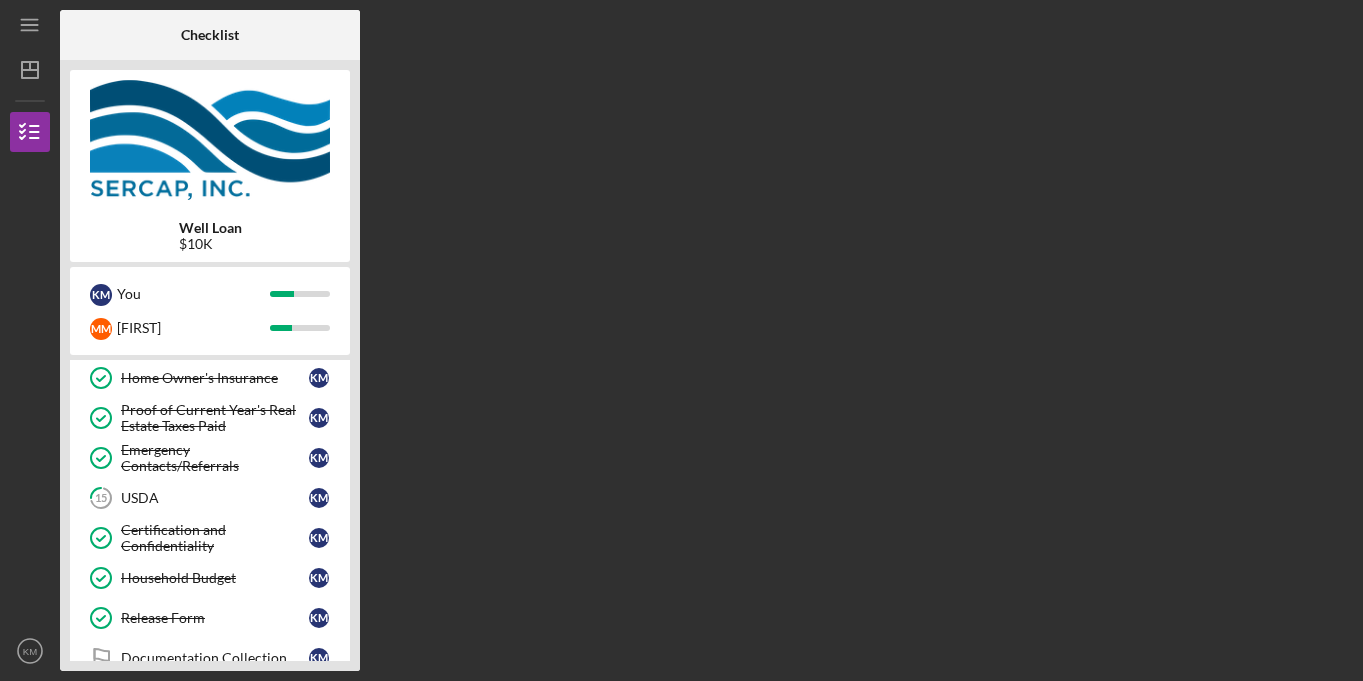 scroll, scrollTop: 589, scrollLeft: 0, axis: vertical 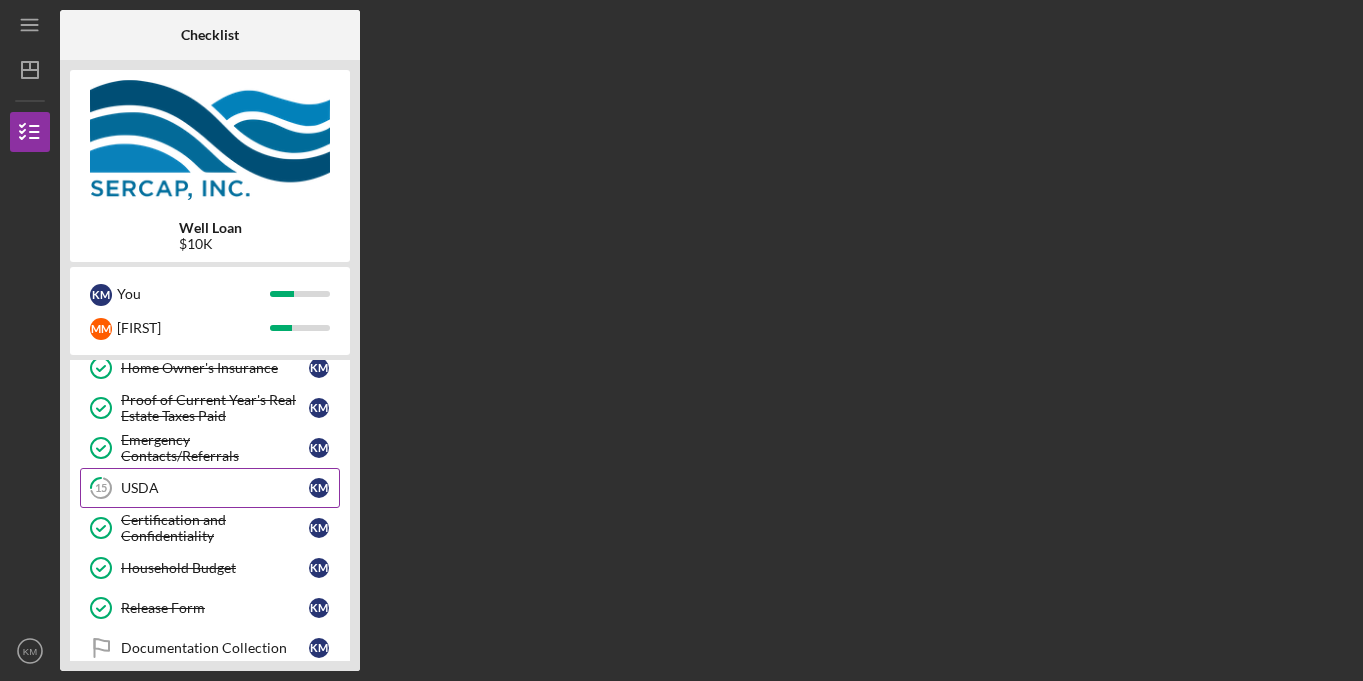 click on "USDA" at bounding box center [215, 488] 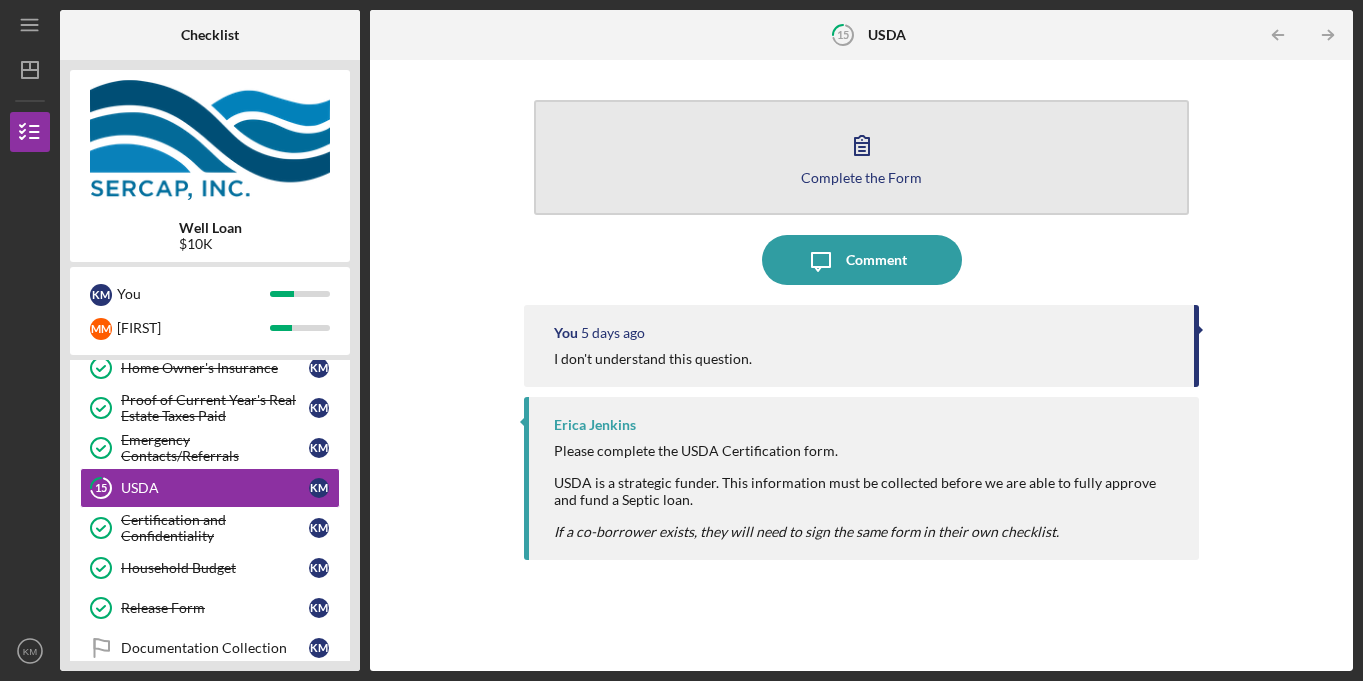 click 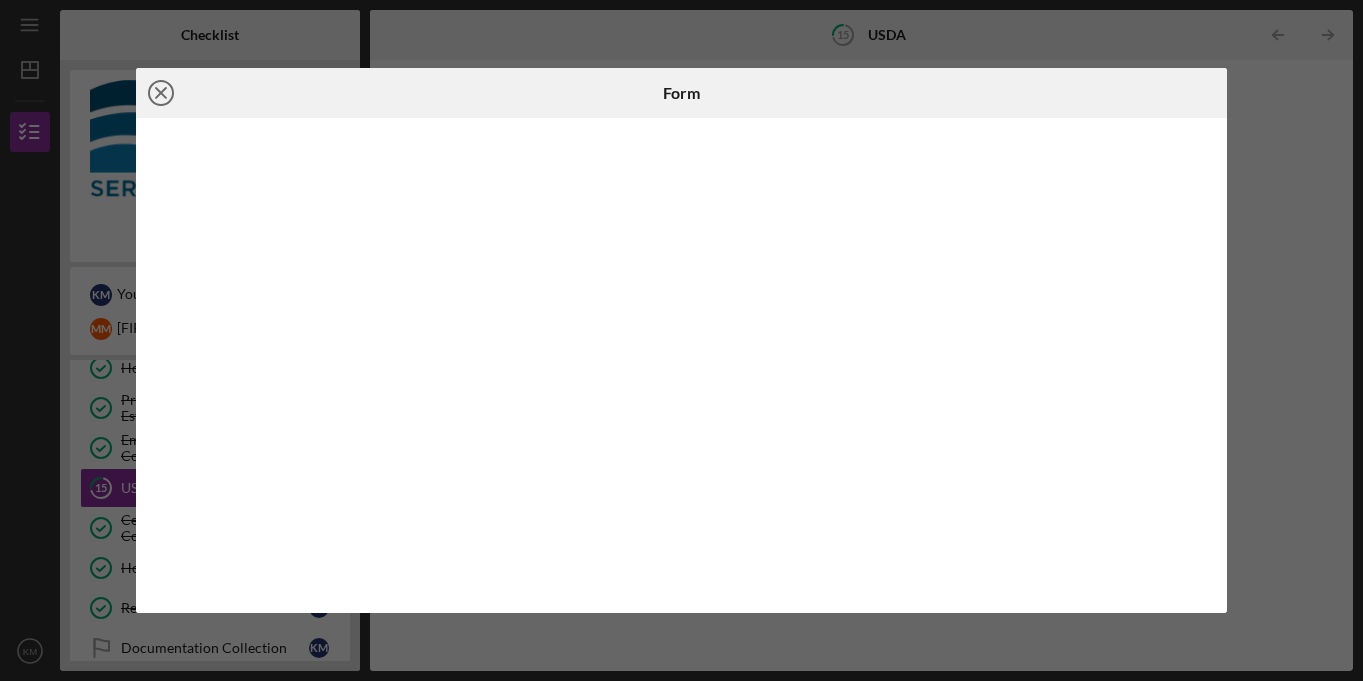 click 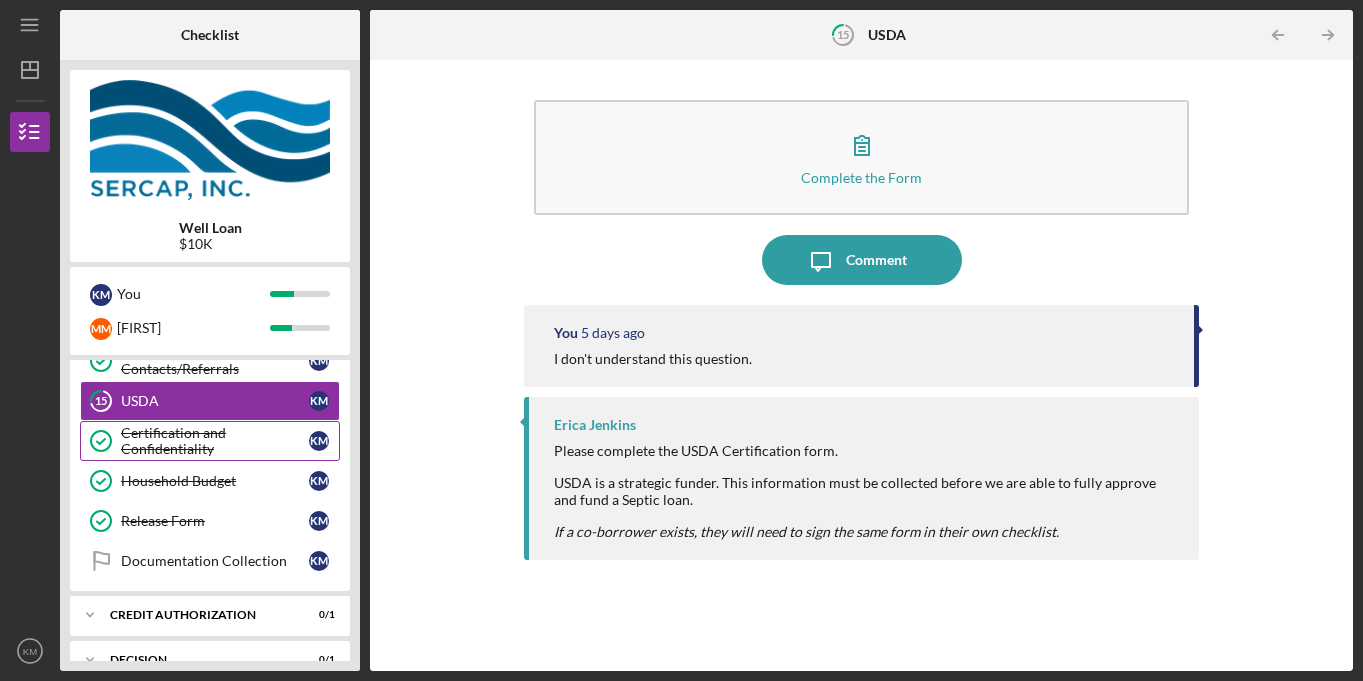 scroll, scrollTop: 680, scrollLeft: 0, axis: vertical 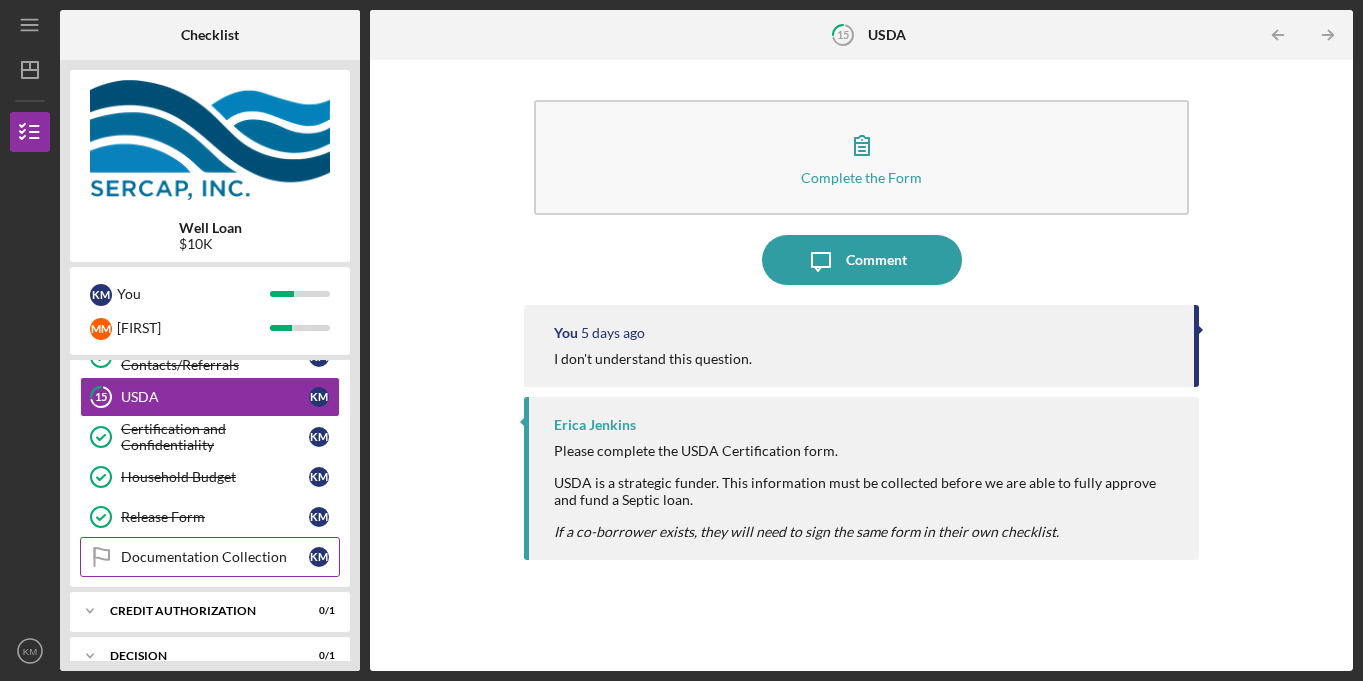 click on "Documentation Collection" at bounding box center [215, 557] 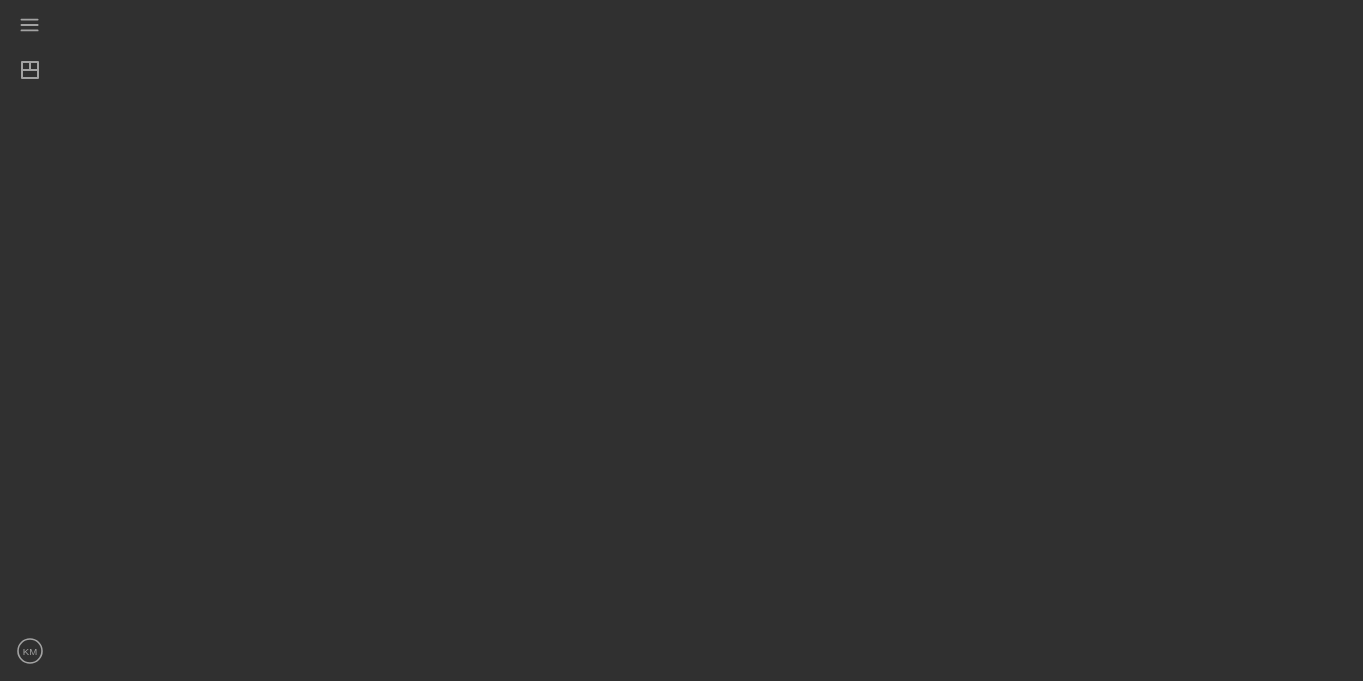 scroll, scrollTop: 0, scrollLeft: 0, axis: both 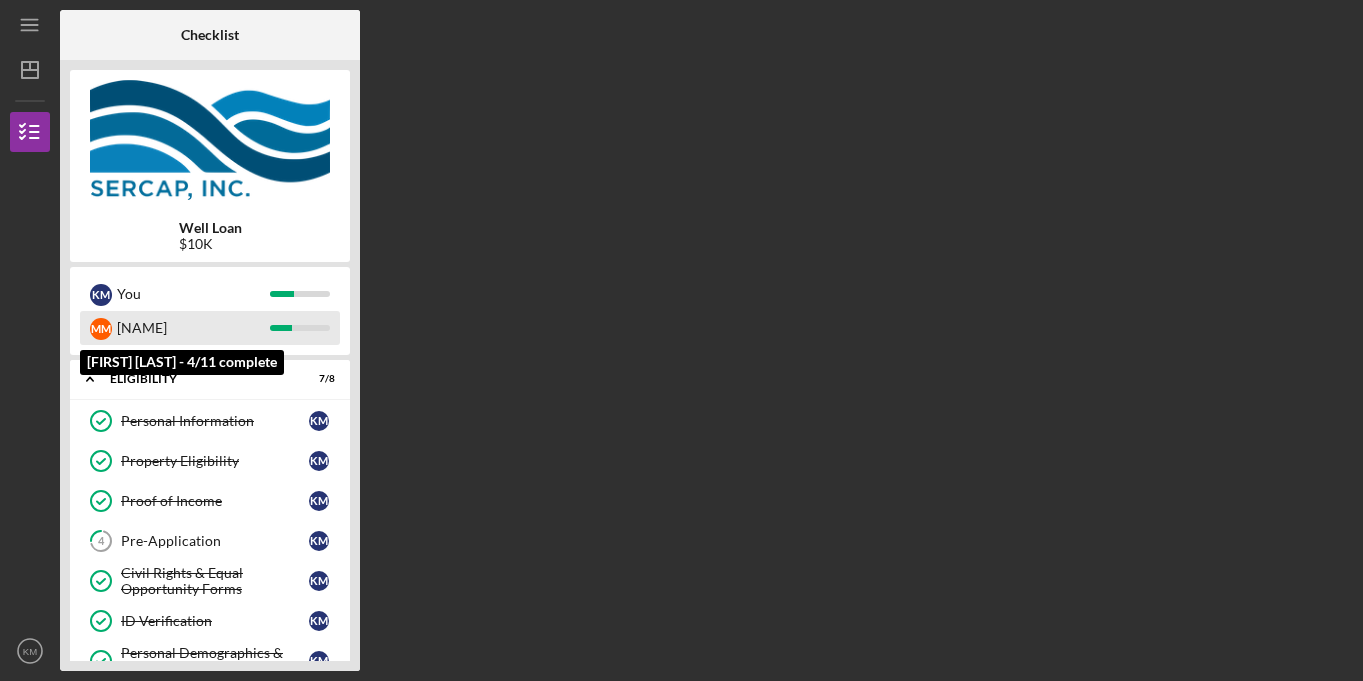 click on "M M" at bounding box center [101, 329] 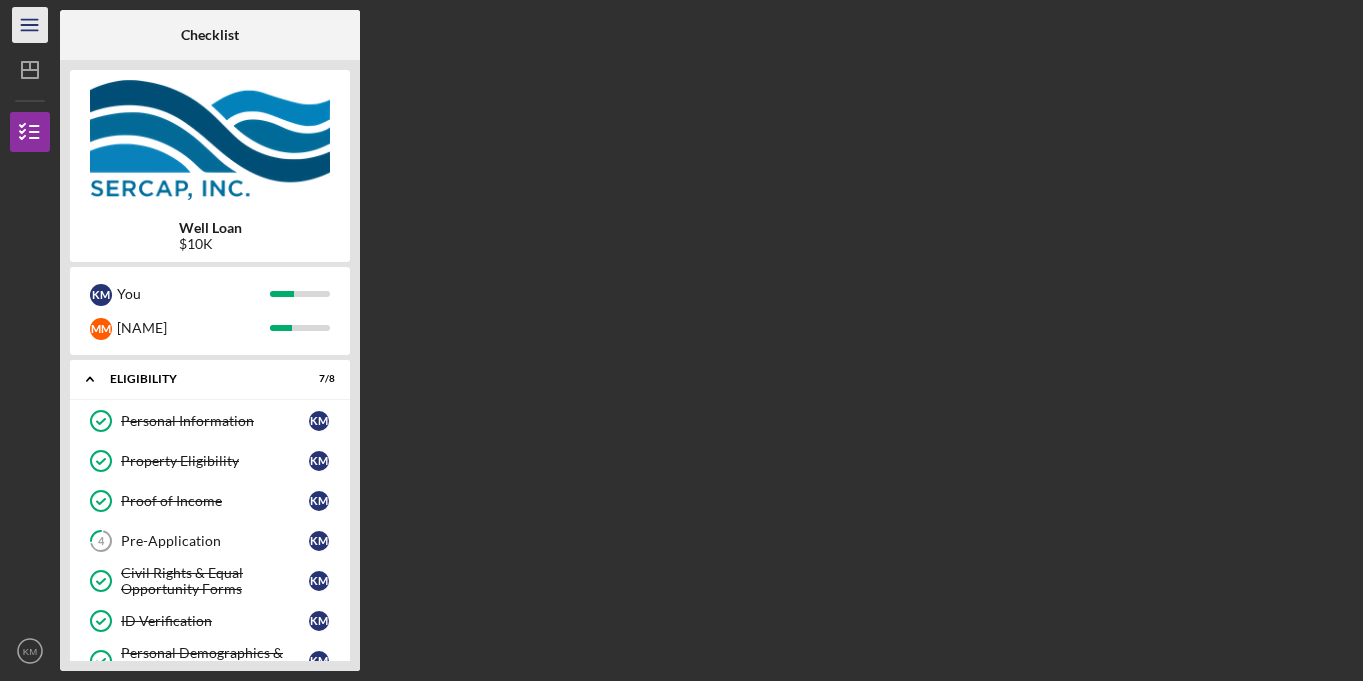 click 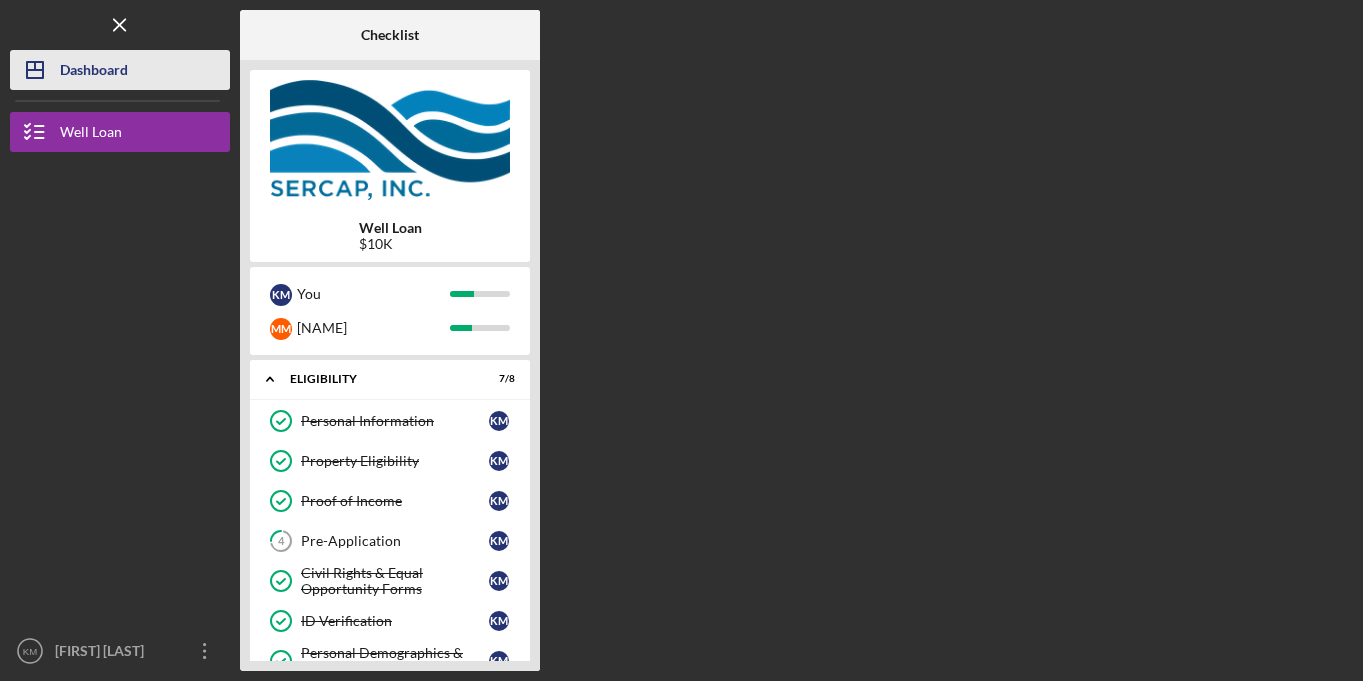 click 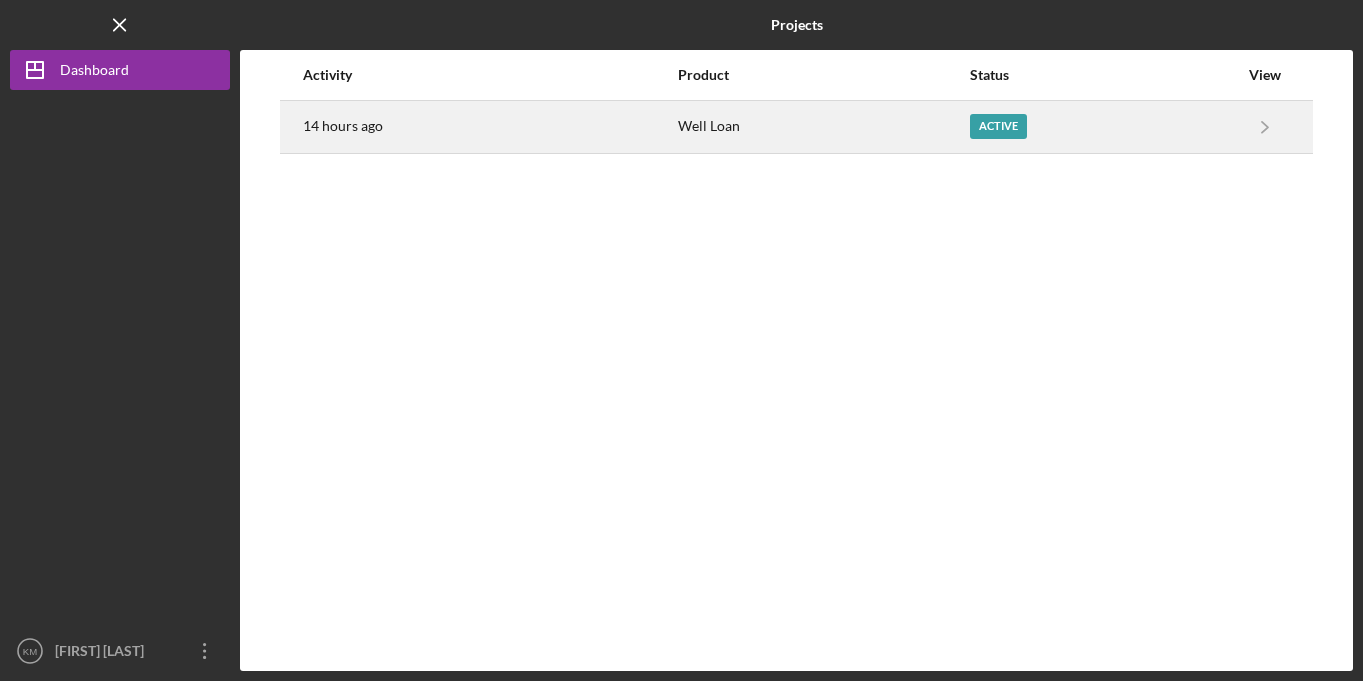 click on "Active" at bounding box center (998, 126) 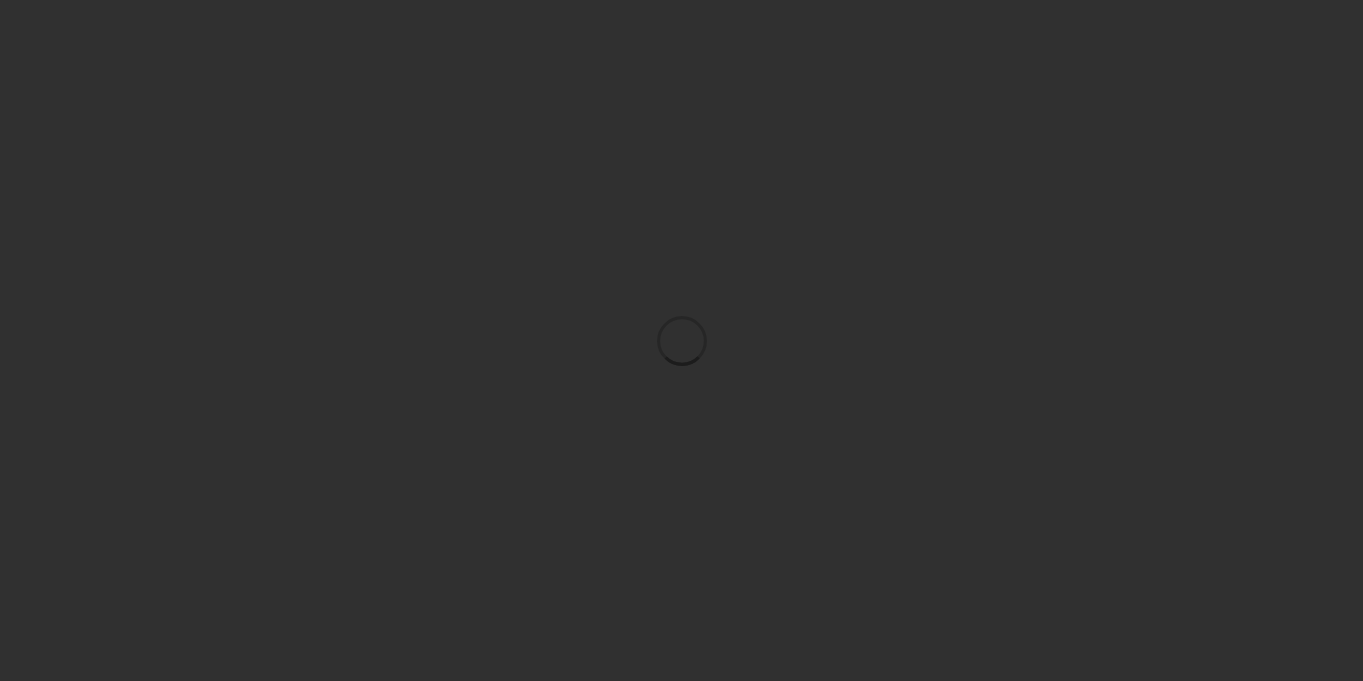 scroll, scrollTop: 0, scrollLeft: 0, axis: both 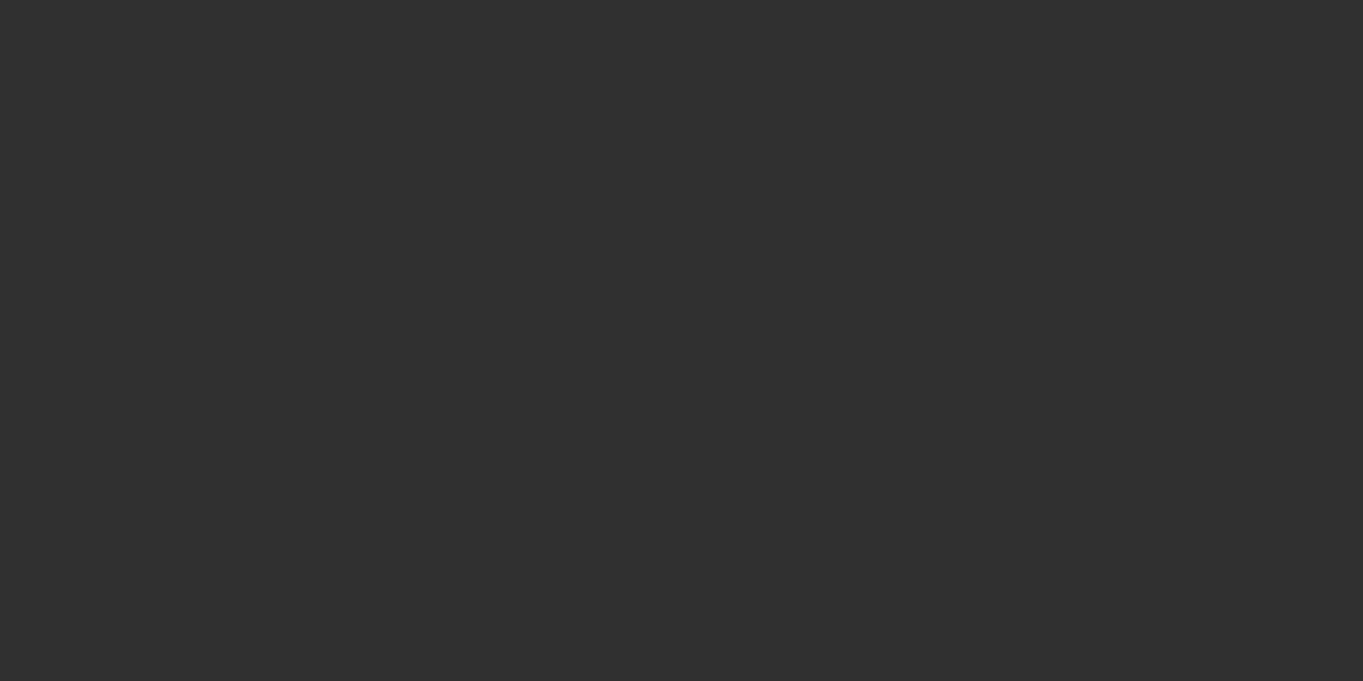 click at bounding box center (681, 340) 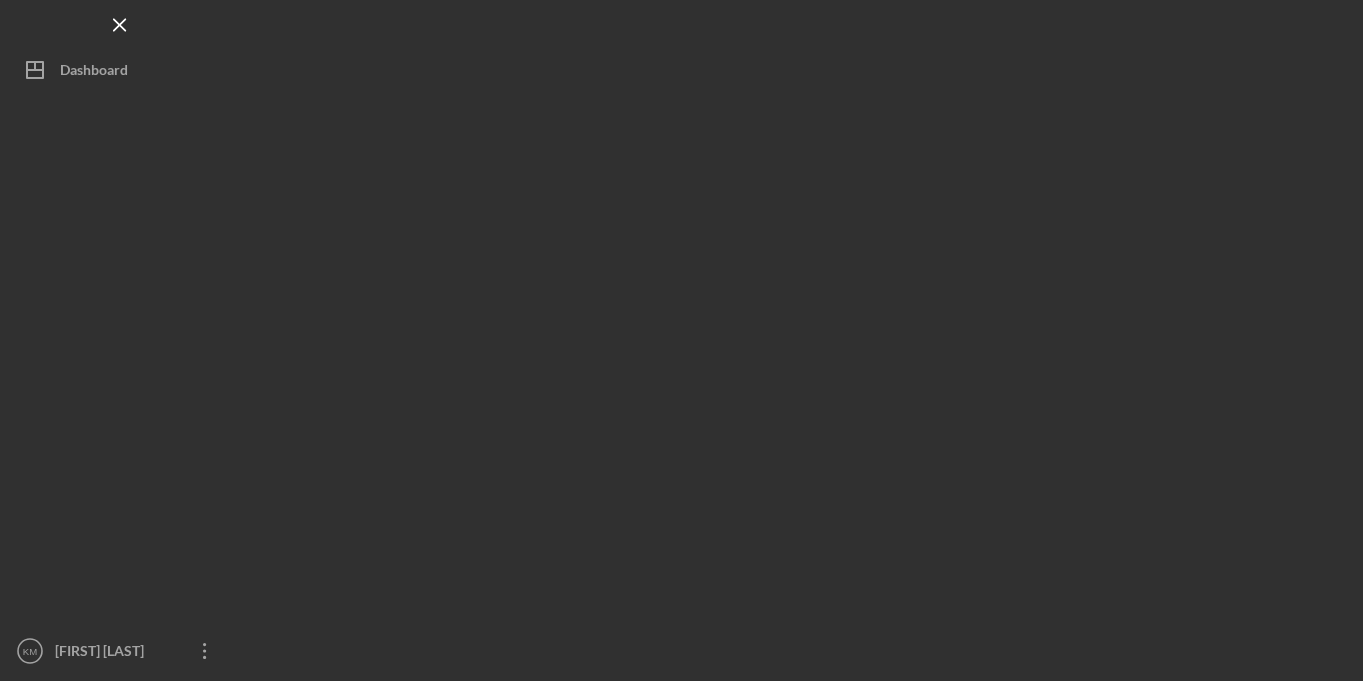 scroll, scrollTop: 0, scrollLeft: 0, axis: both 